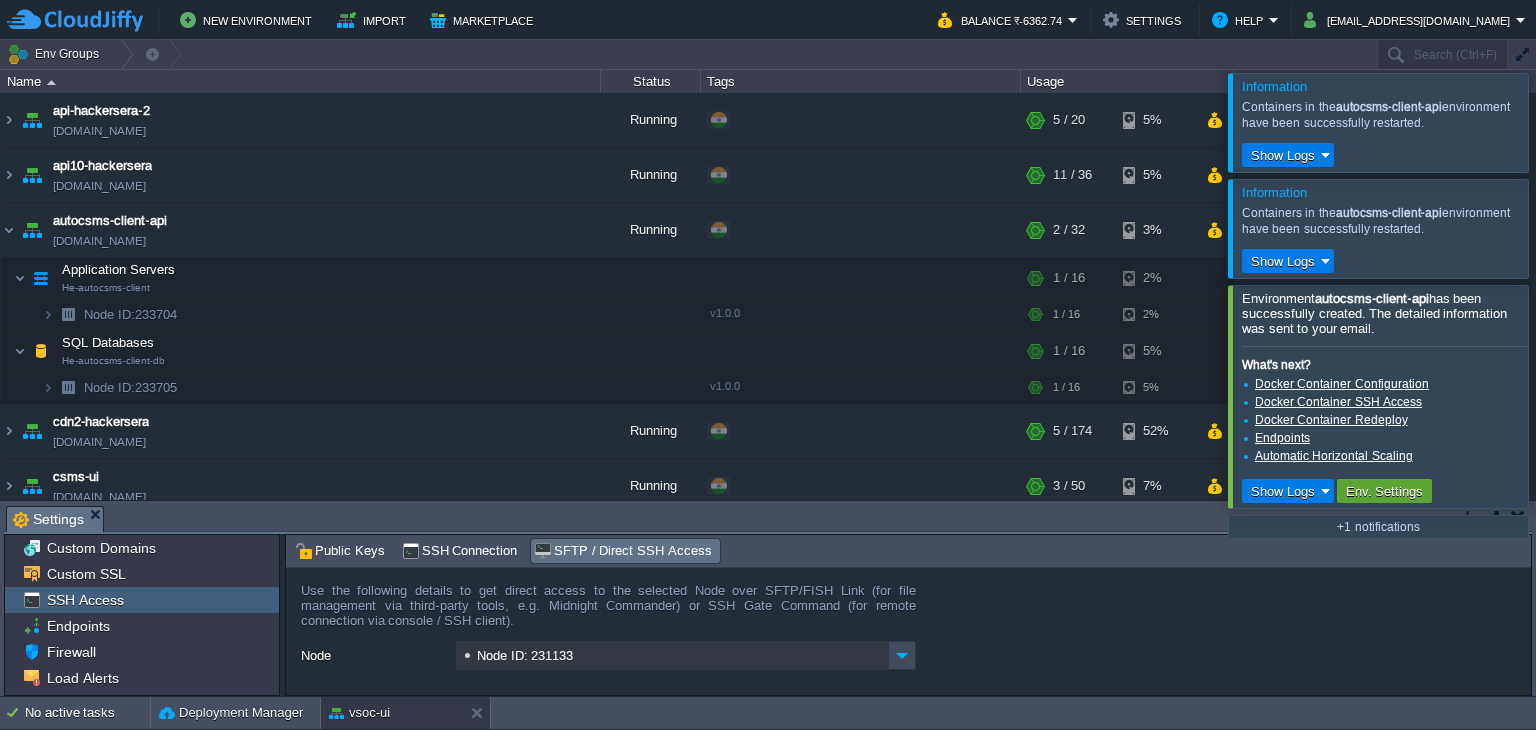 scroll, scrollTop: 0, scrollLeft: 0, axis: both 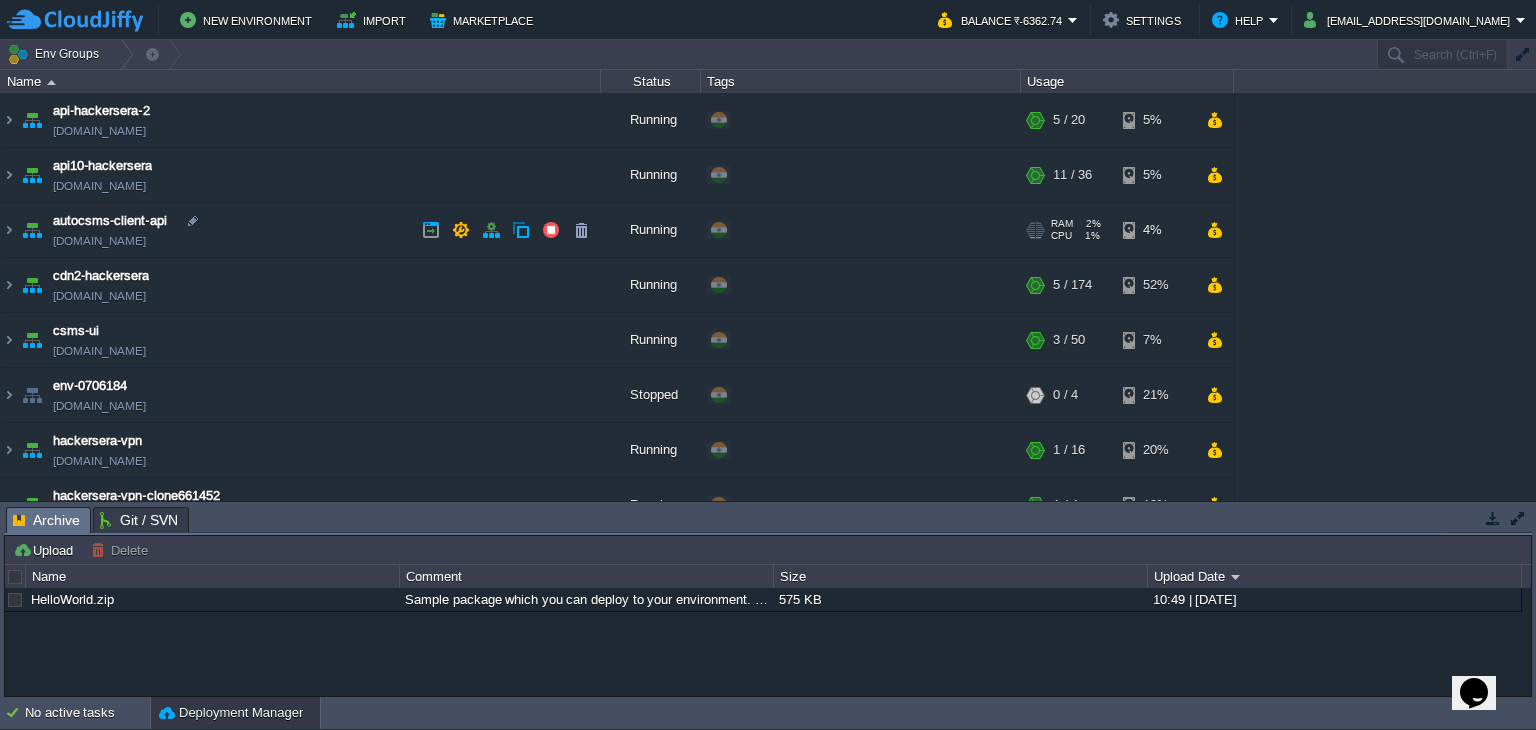 click at bounding box center (32, 230) 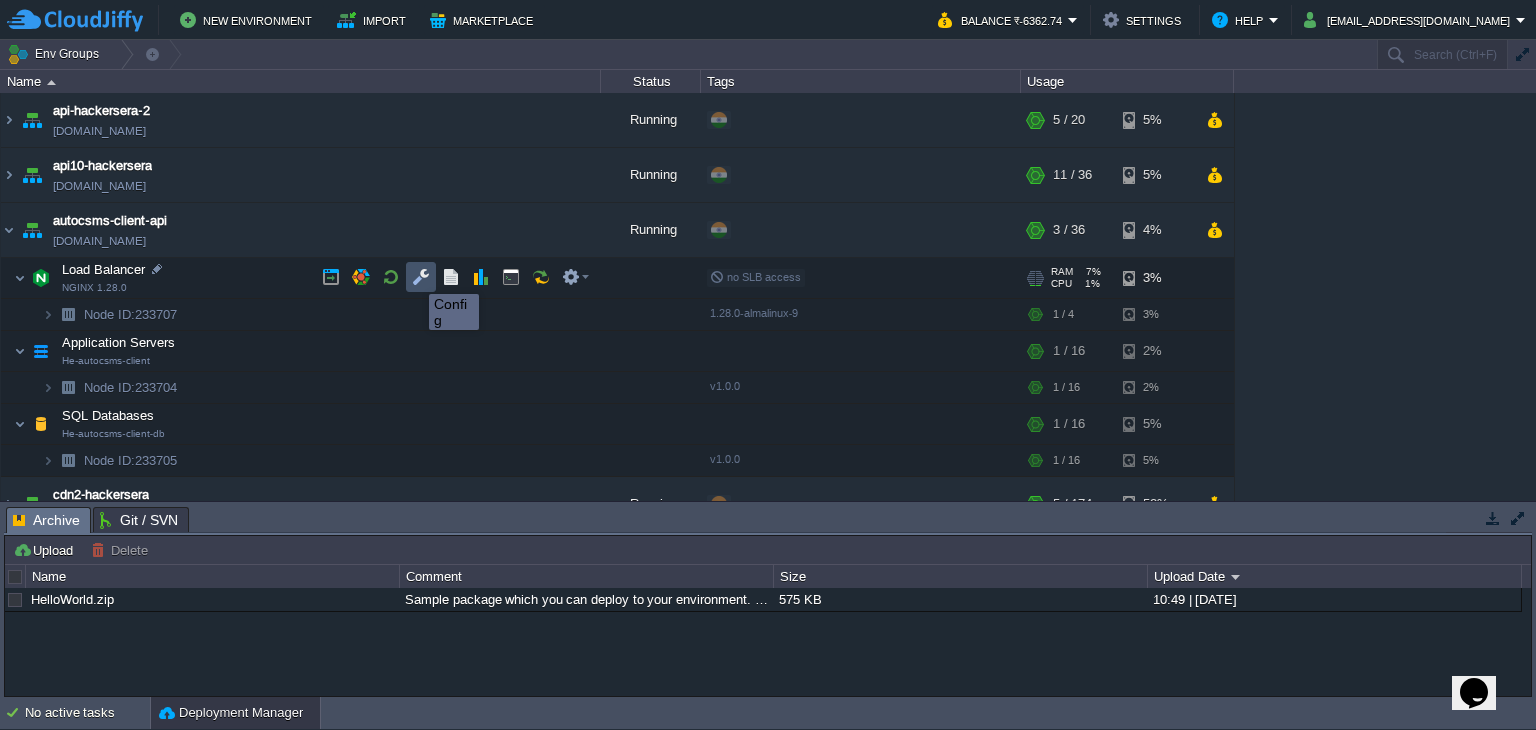 click at bounding box center (421, 277) 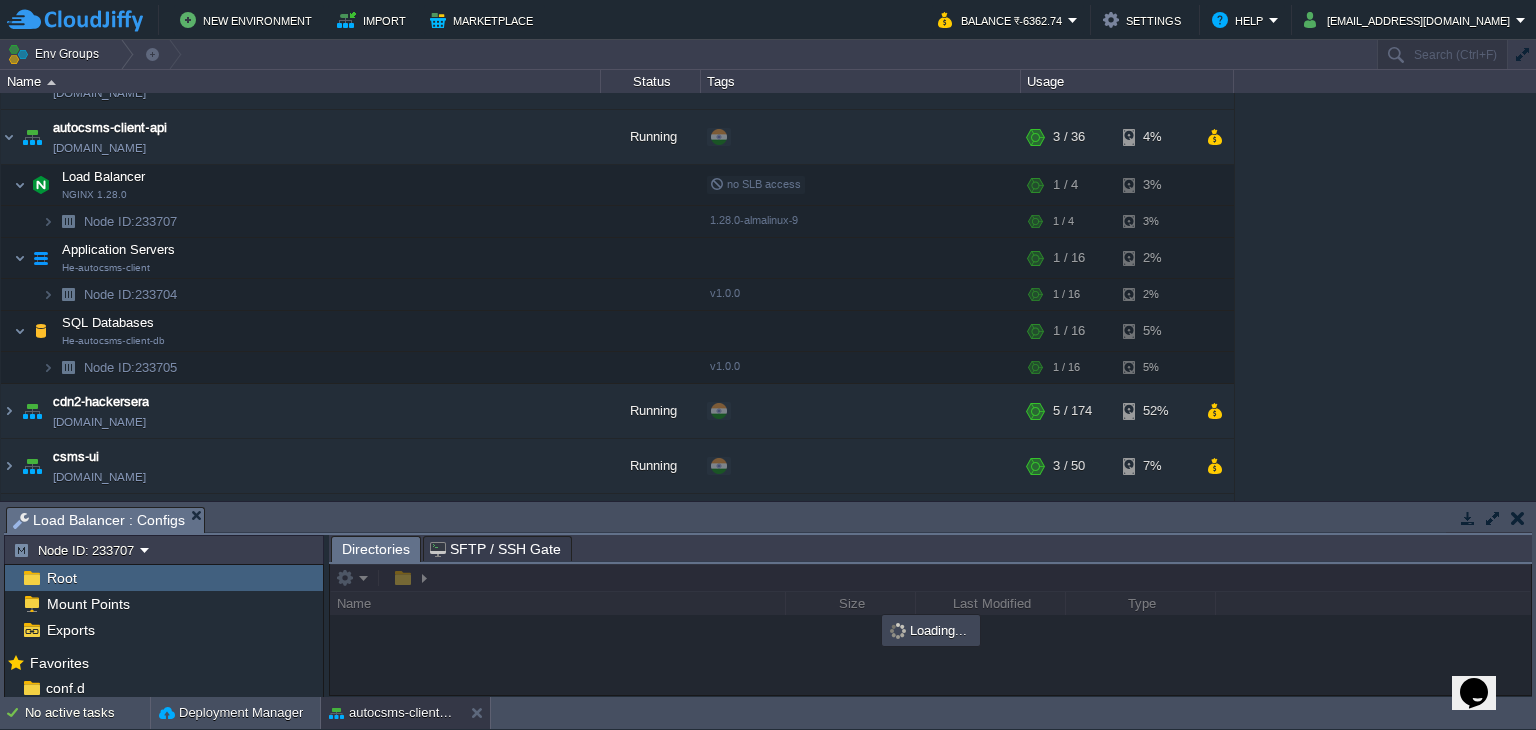 drag, startPoint x: 540, startPoint y: 501, endPoint x: 531, endPoint y: 509, distance: 12.0415945 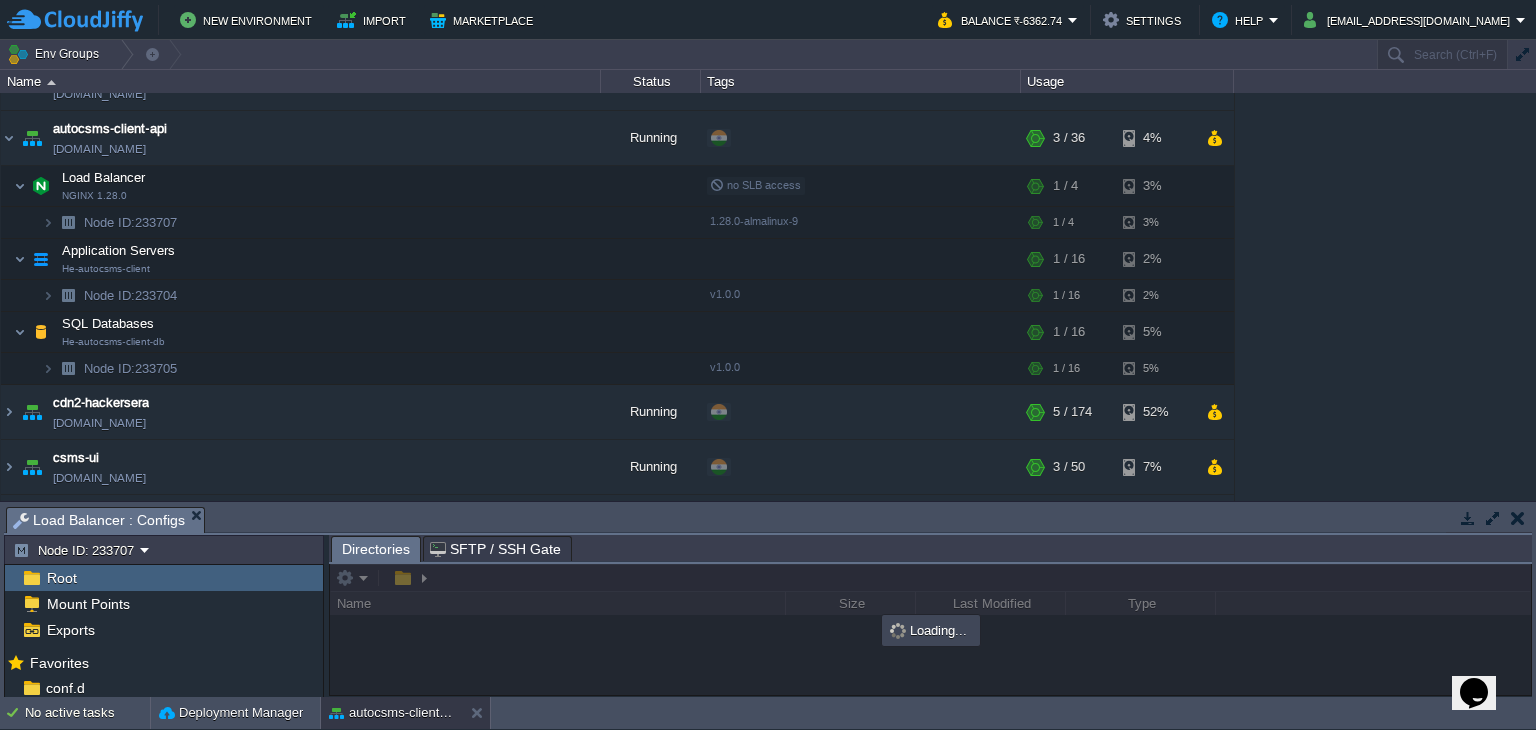 click on "Tasks Activity Log Archive Git / SVN Load Balancer : Configs   Upload Delete Deploy to ... Custom application packages that can be deployed to your environments.  Learn More   Name Comment Size Upload Date   HelloWorld.zip Sample package which you can deploy to your environment. Feel free to delete and upload a package of your own. 575 KB 10:49   |   14 Feb 2019         Node ID: 233707 Root Mount Points Exports Mark the most frequently used files and directories as Favorites to easily access them within this panel. Favorites conf.d cron keys nginx tcpmaps redeploy.conf Directories SFTP / SSH Gate       Name Size Last Modified Type Loading..." at bounding box center [768, 599] 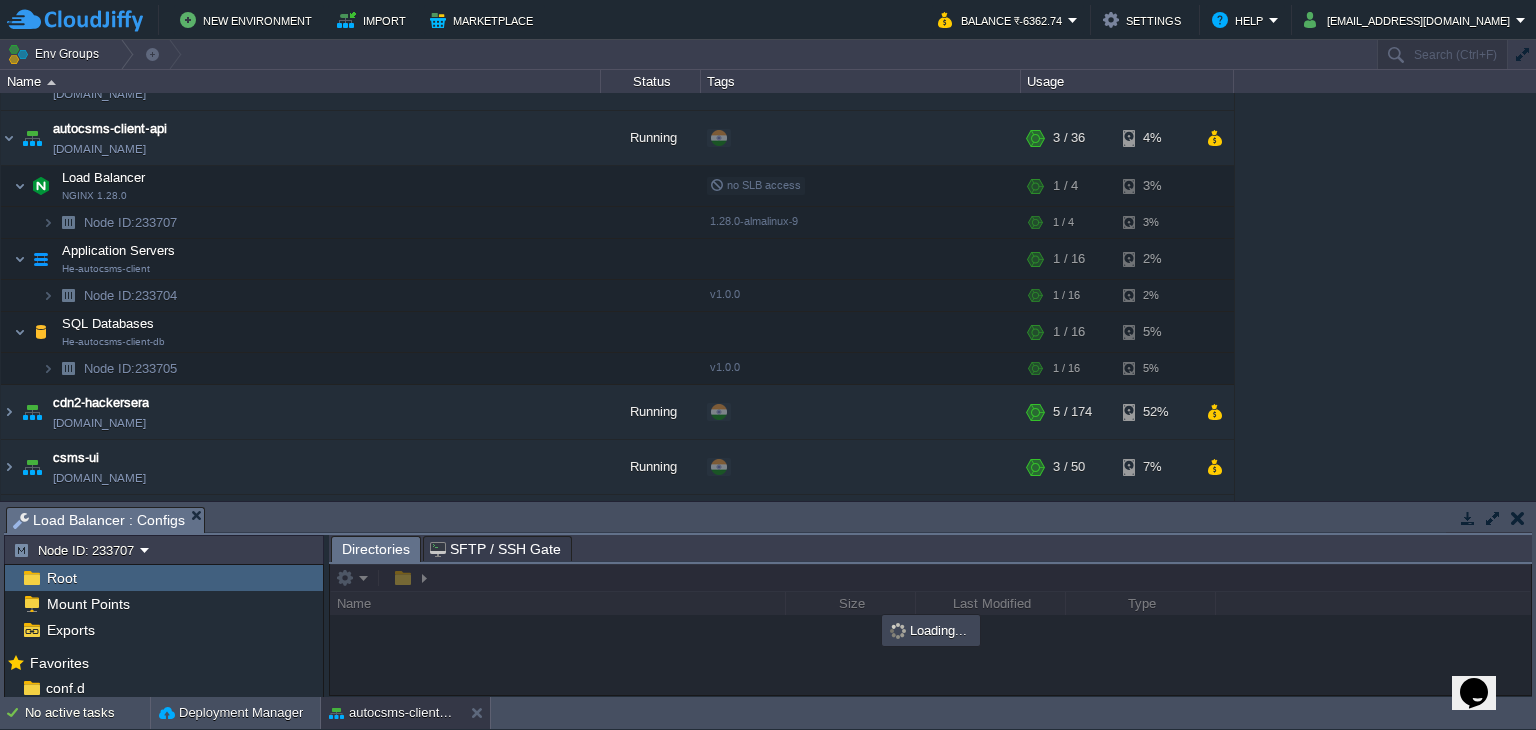 scroll, scrollTop: 173, scrollLeft: 0, axis: vertical 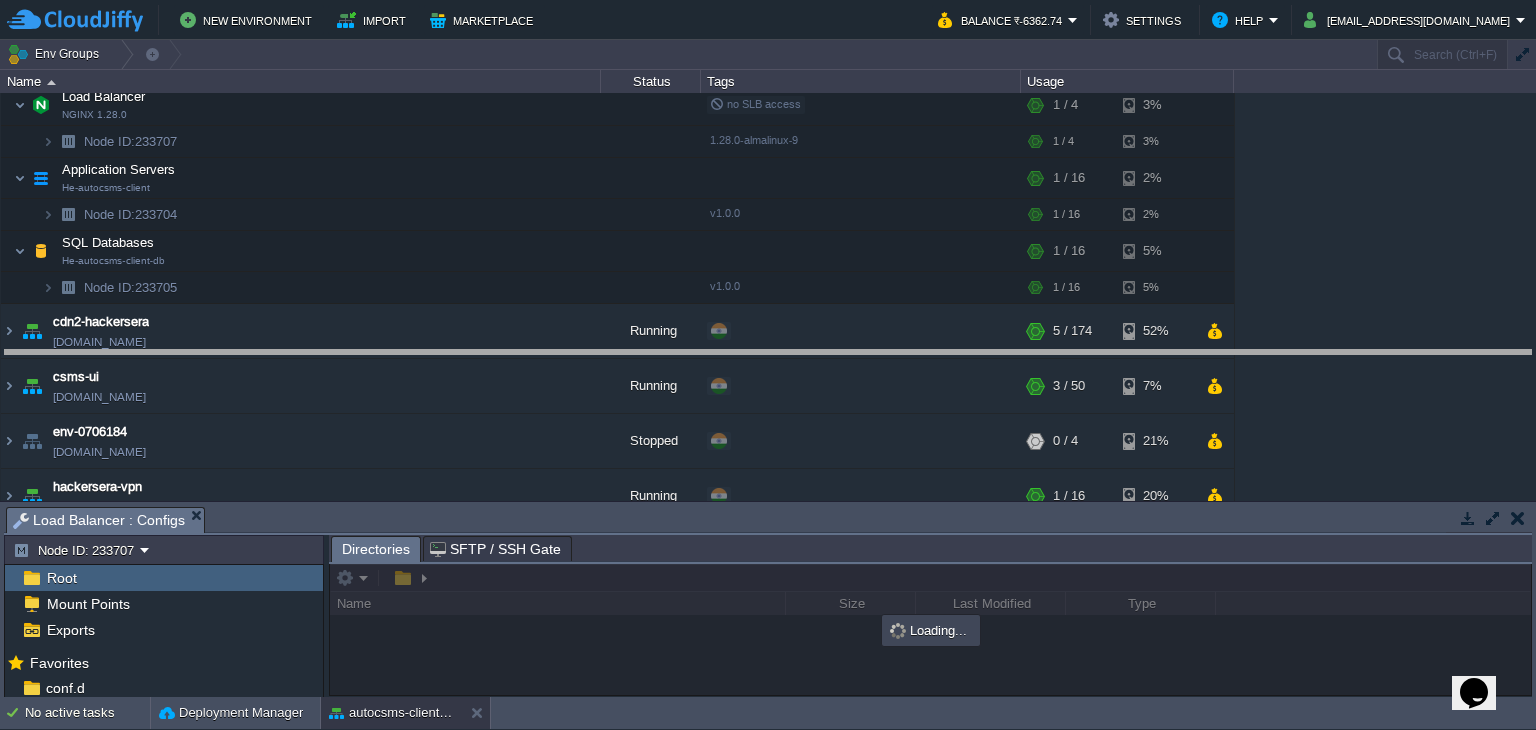 drag, startPoint x: 532, startPoint y: 515, endPoint x: 586, endPoint y: 355, distance: 168.8668 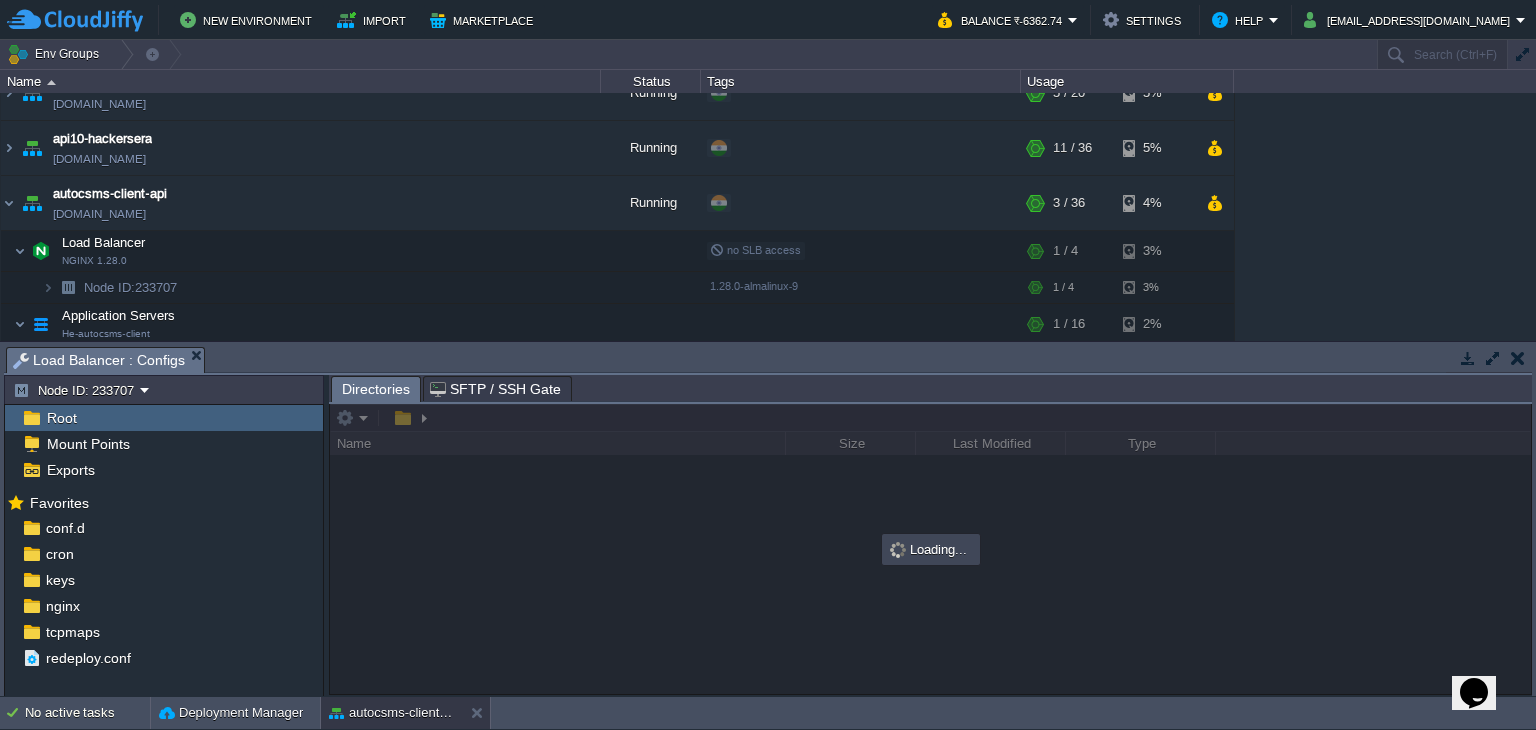 scroll, scrollTop: 0, scrollLeft: 0, axis: both 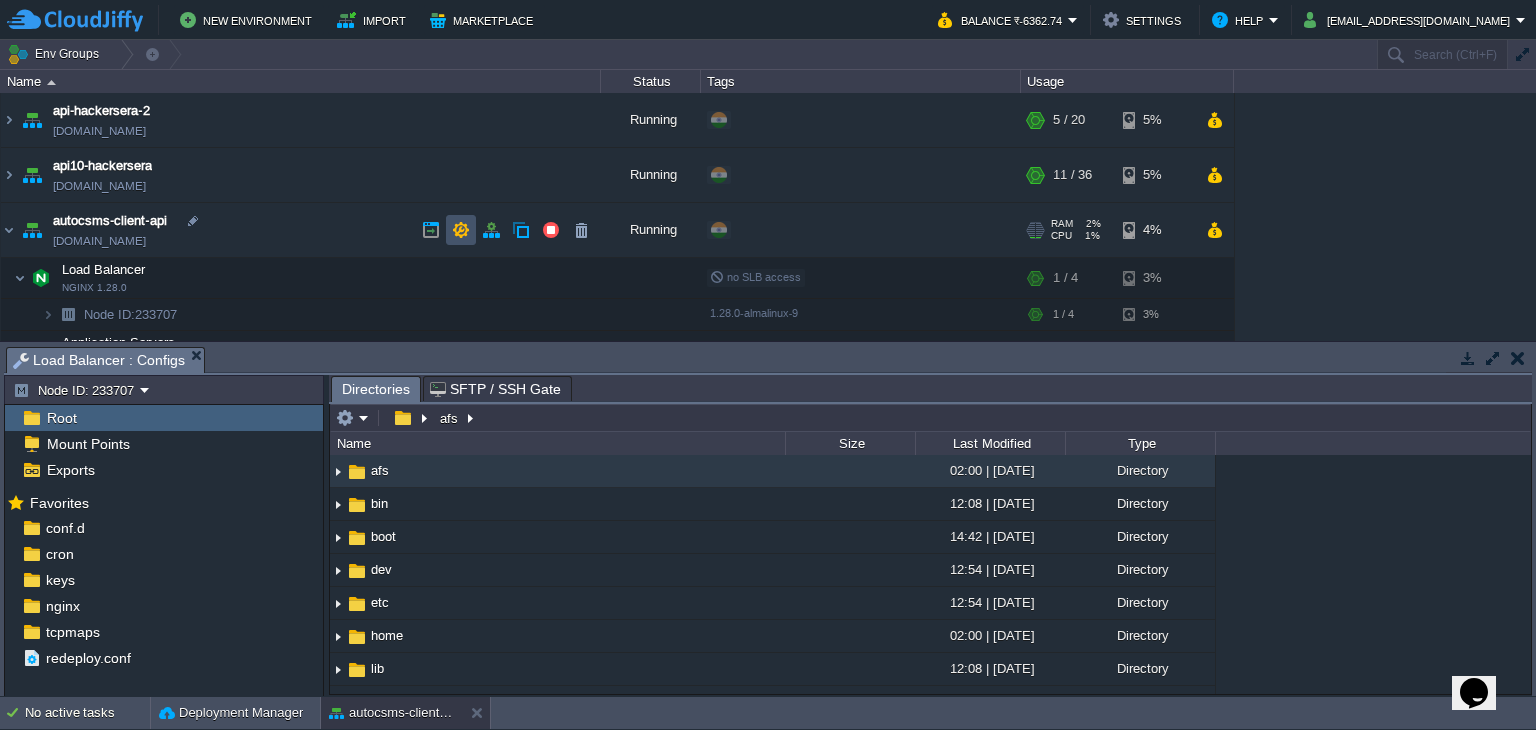 click at bounding box center [461, 230] 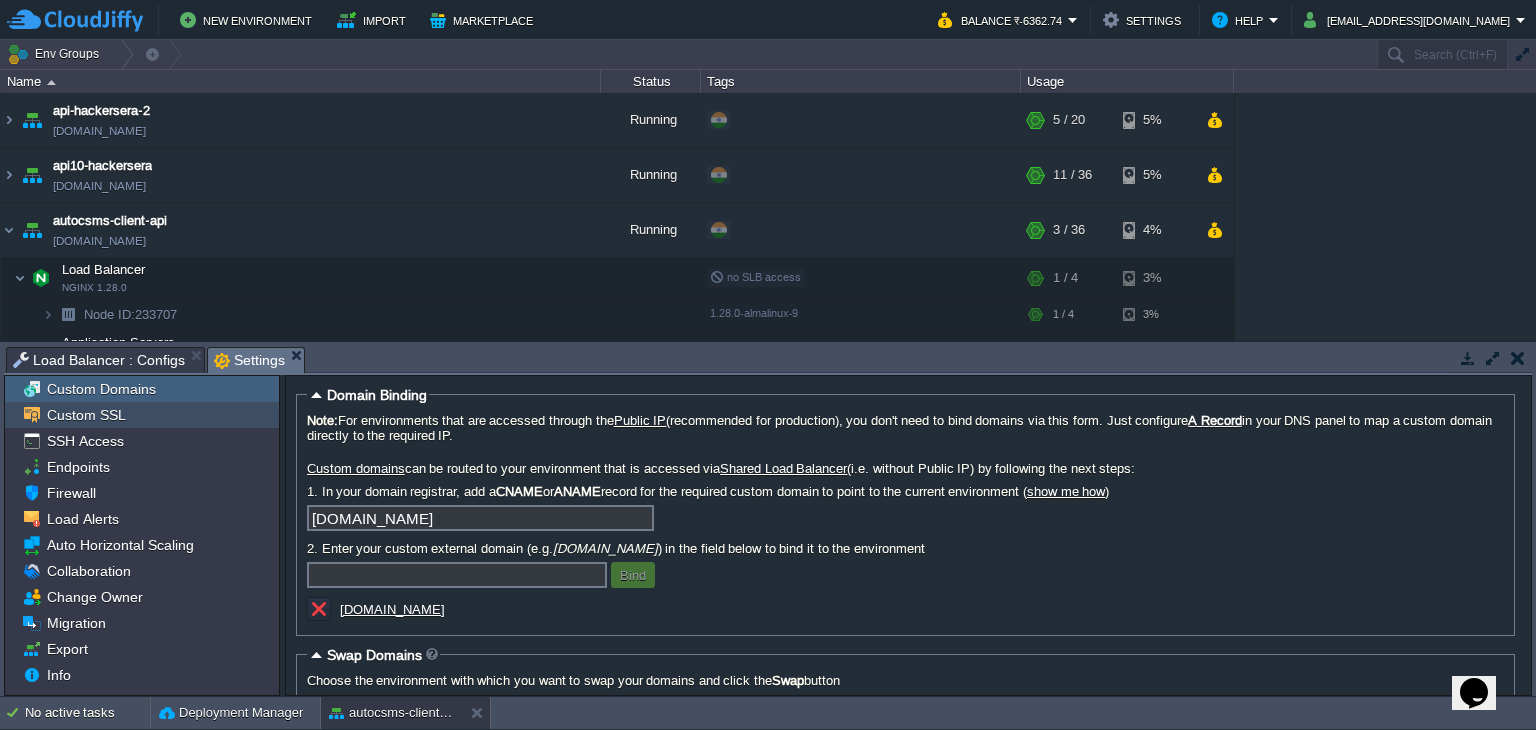 click on "Custom SSL" at bounding box center (142, 415) 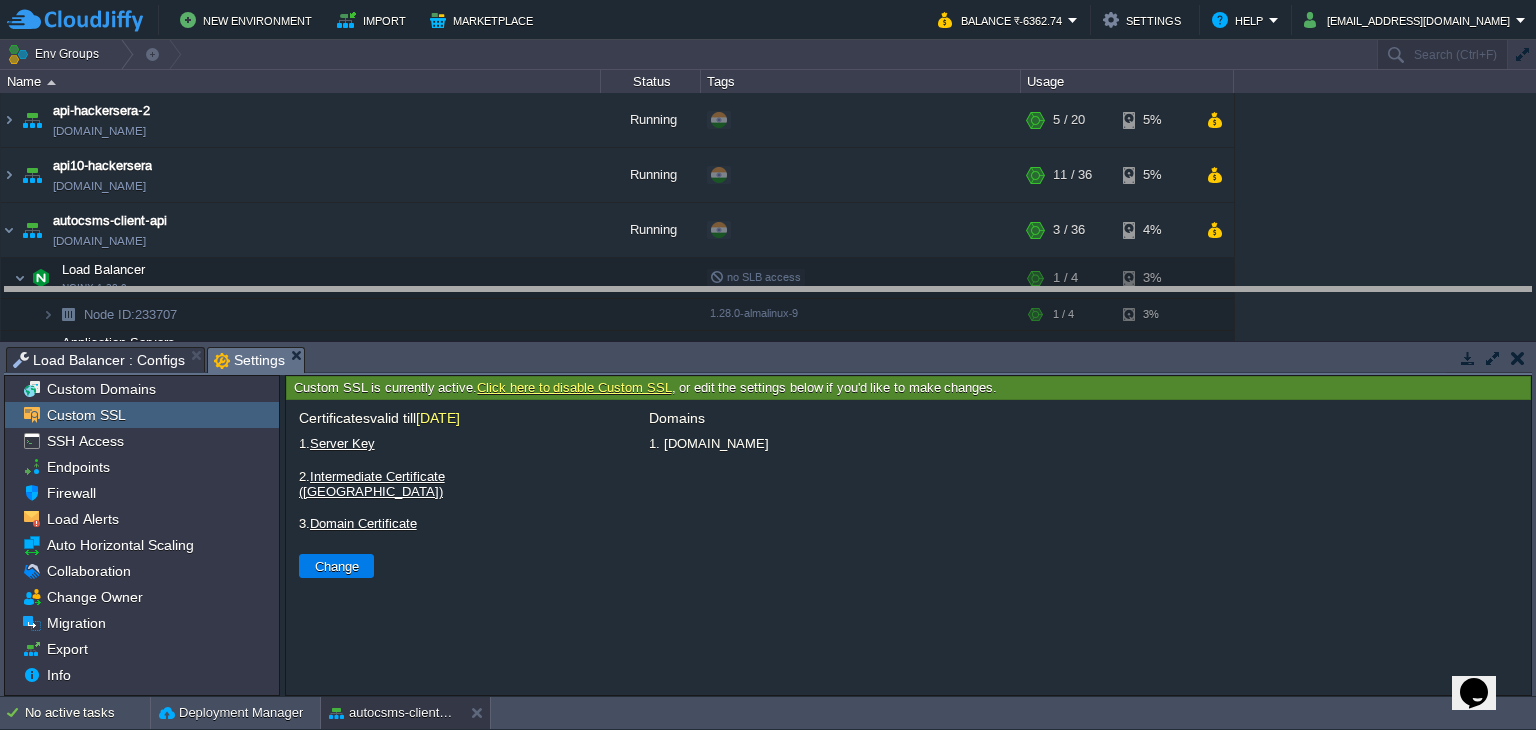 drag, startPoint x: 543, startPoint y: 360, endPoint x: 548, endPoint y: 322, distance: 38.327538 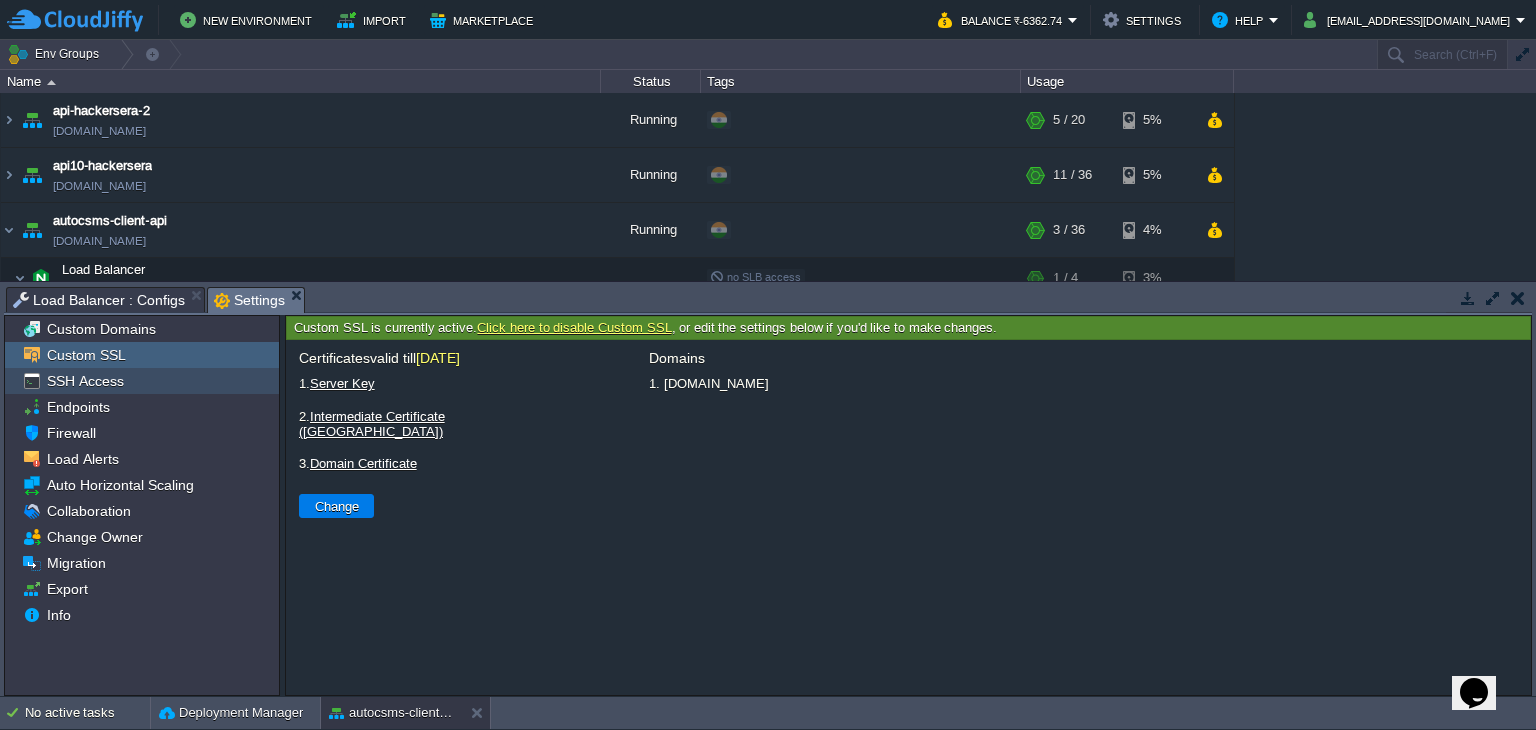 click on "SSH Access" at bounding box center (142, 381) 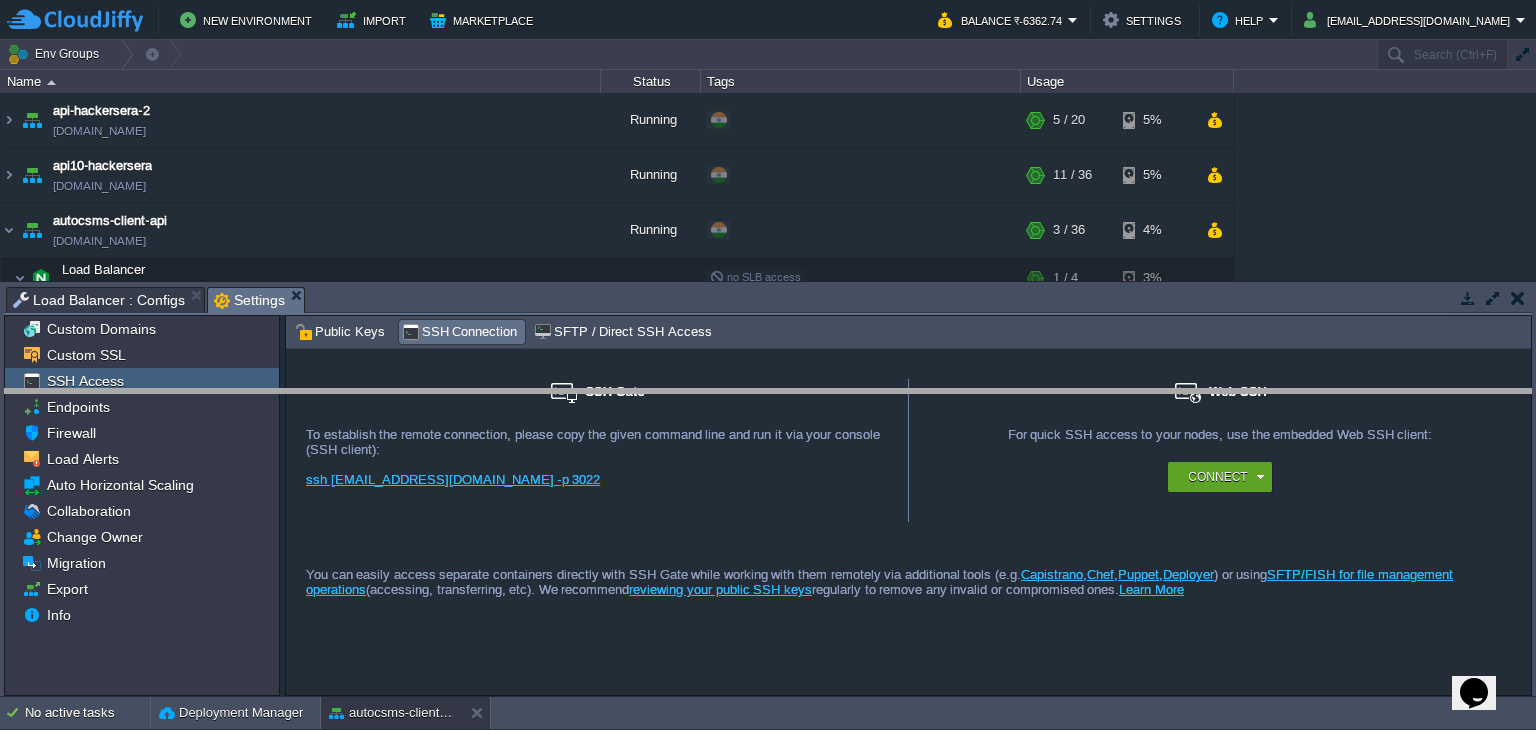 drag, startPoint x: 474, startPoint y: 296, endPoint x: 494, endPoint y: 398, distance: 103.94229 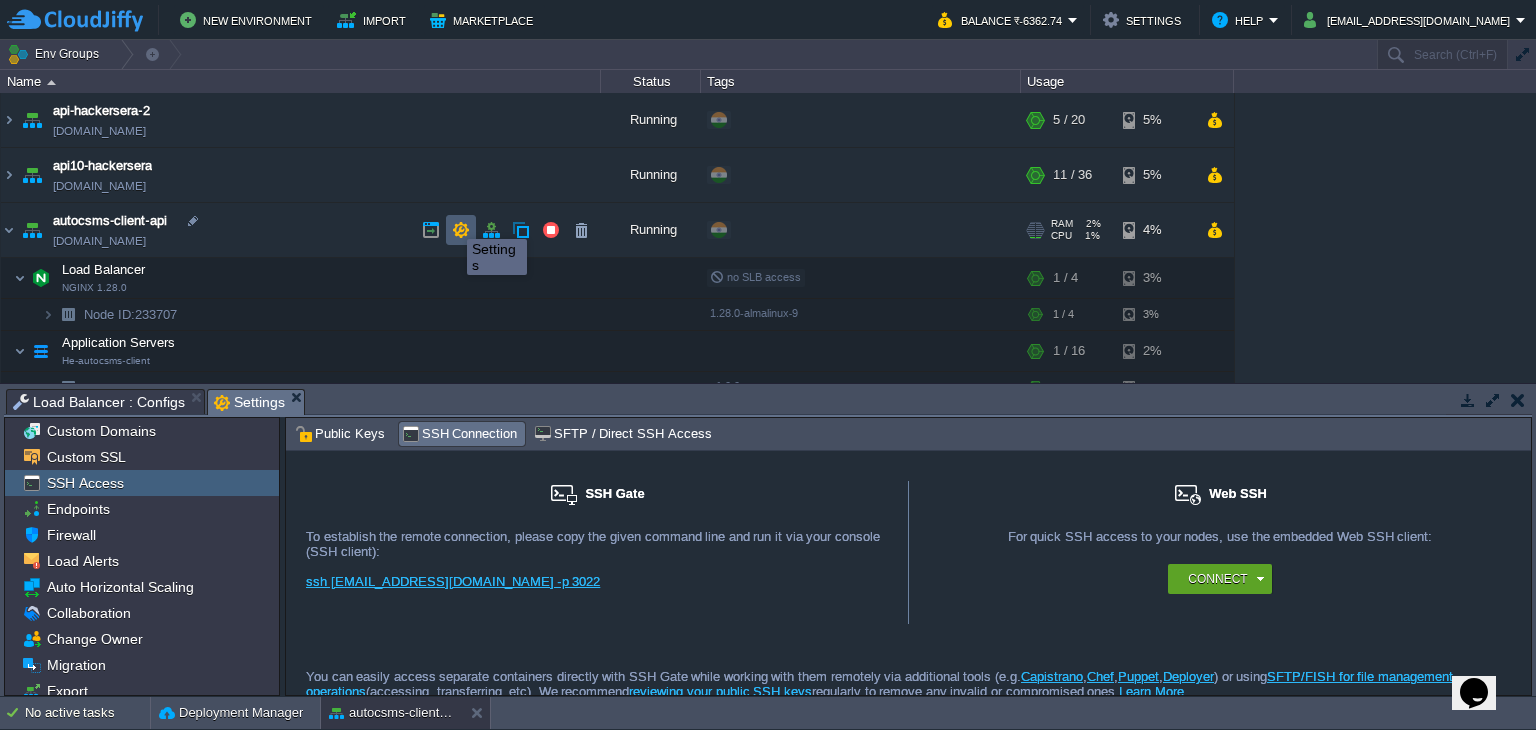 click at bounding box center (461, 230) 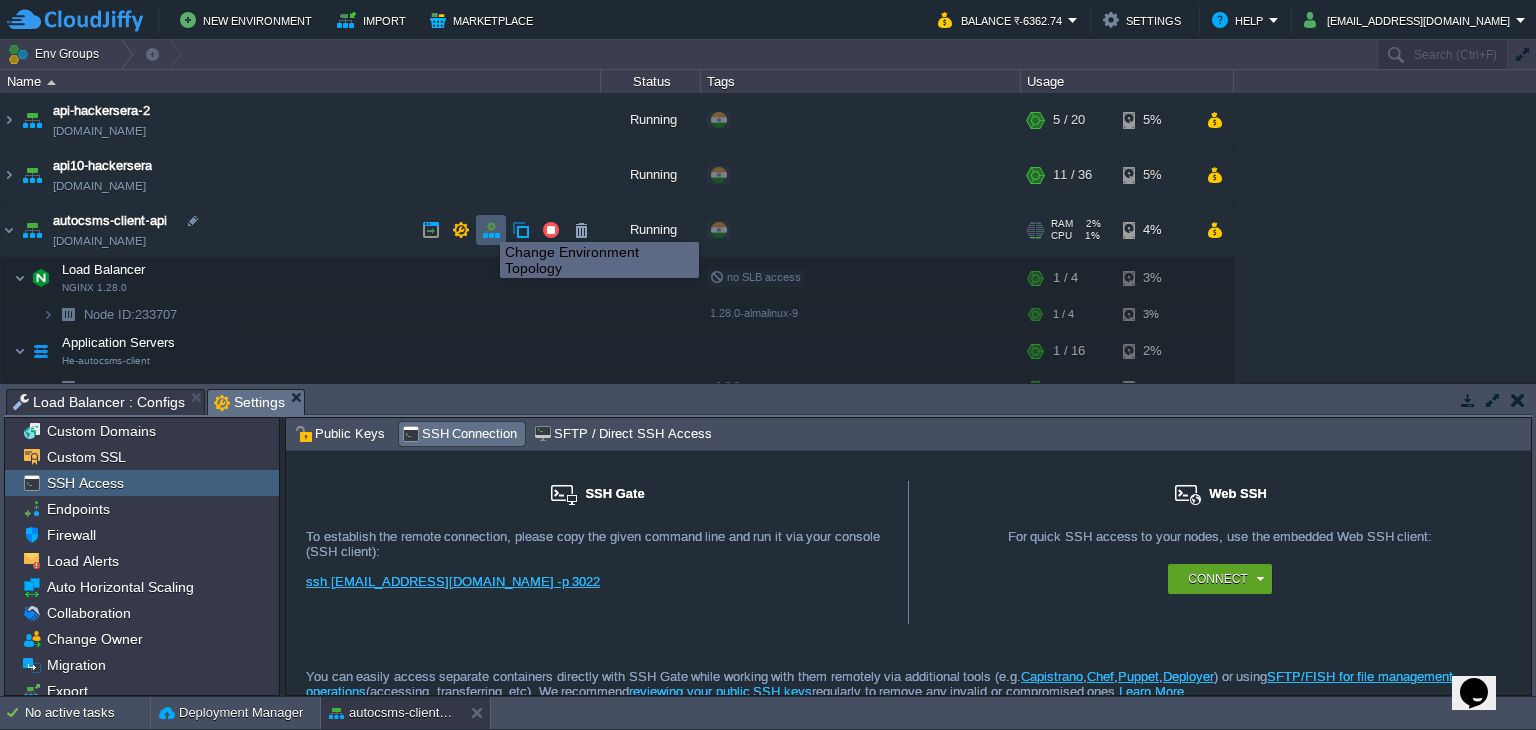 click at bounding box center [491, 230] 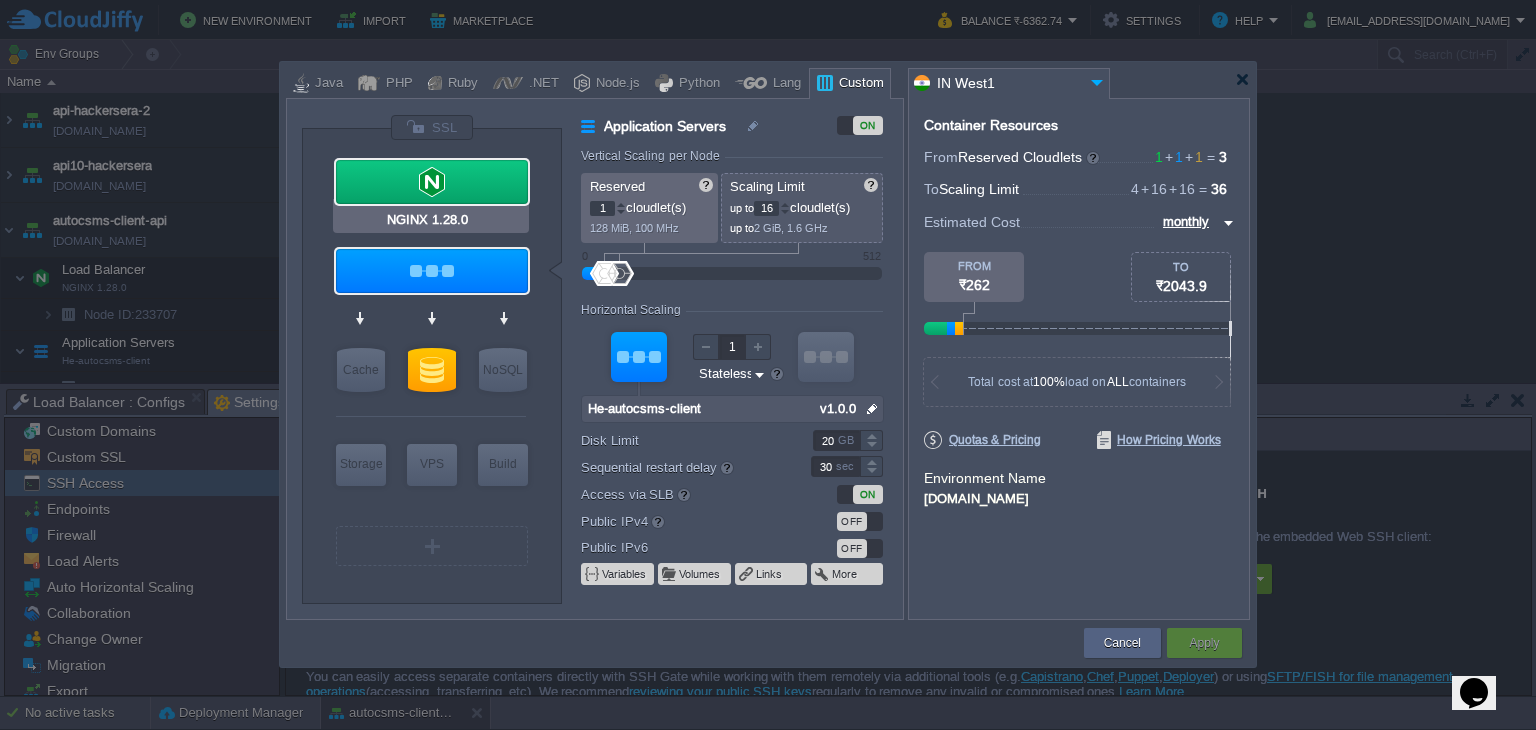 click at bounding box center [432, 182] 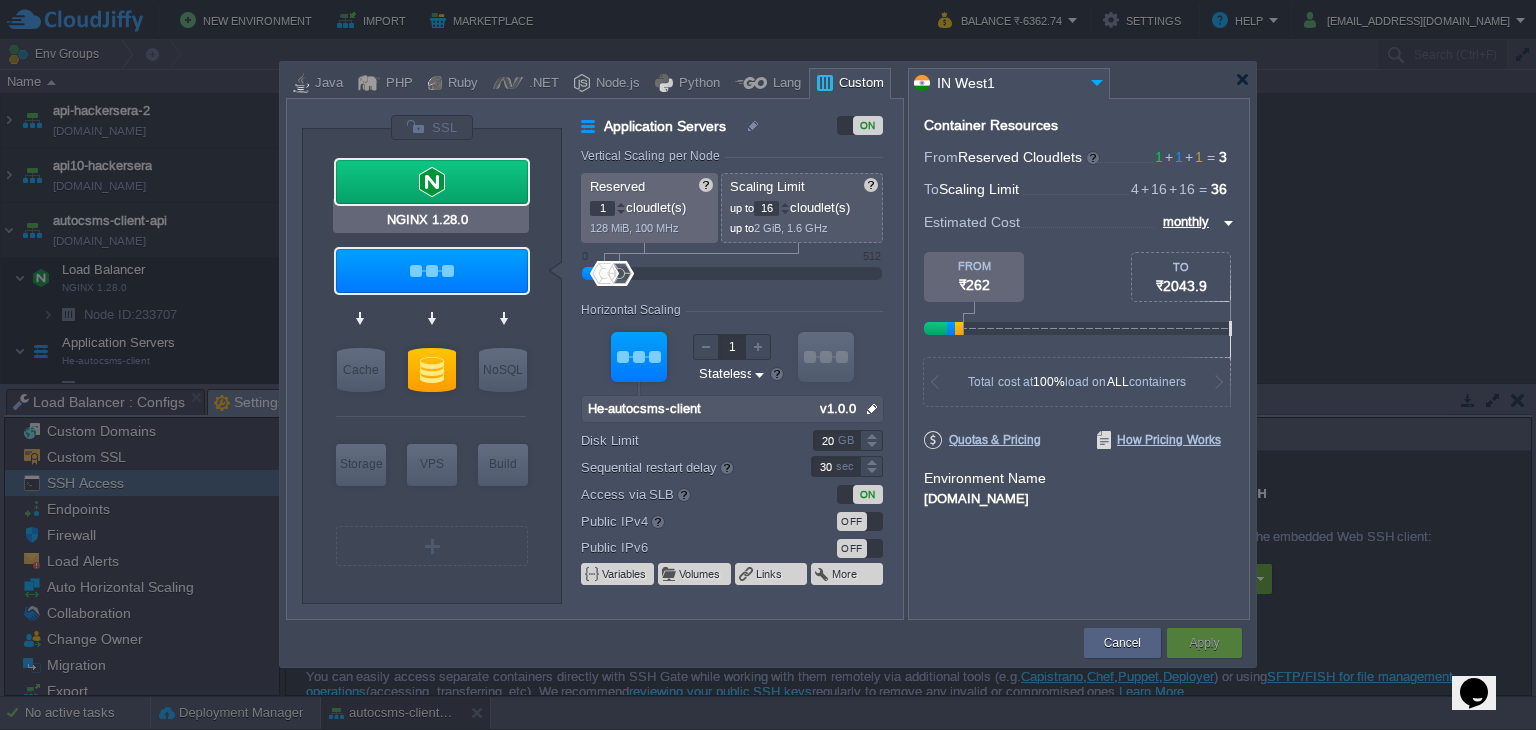 type on "Stateful" 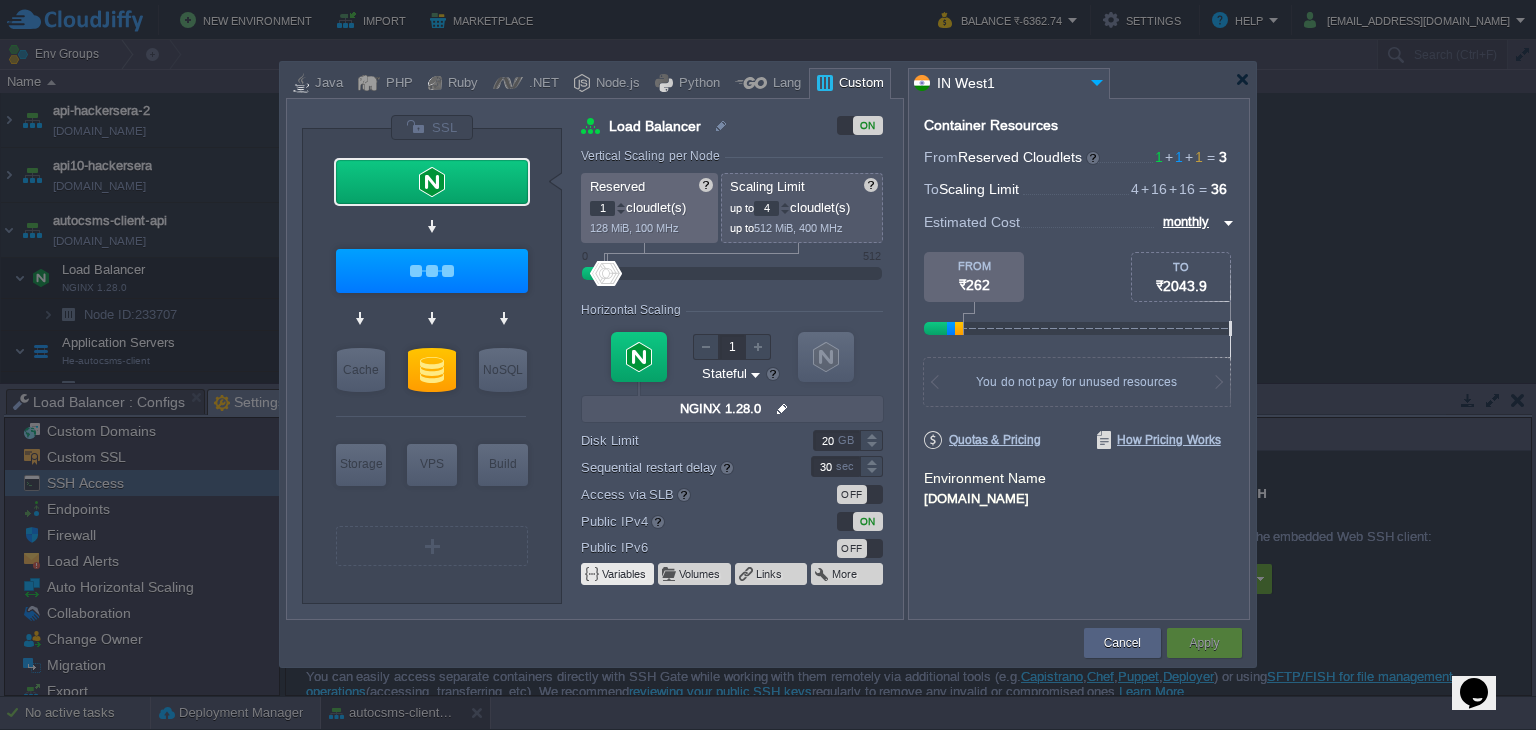 click on "Variables" at bounding box center (625, 574) 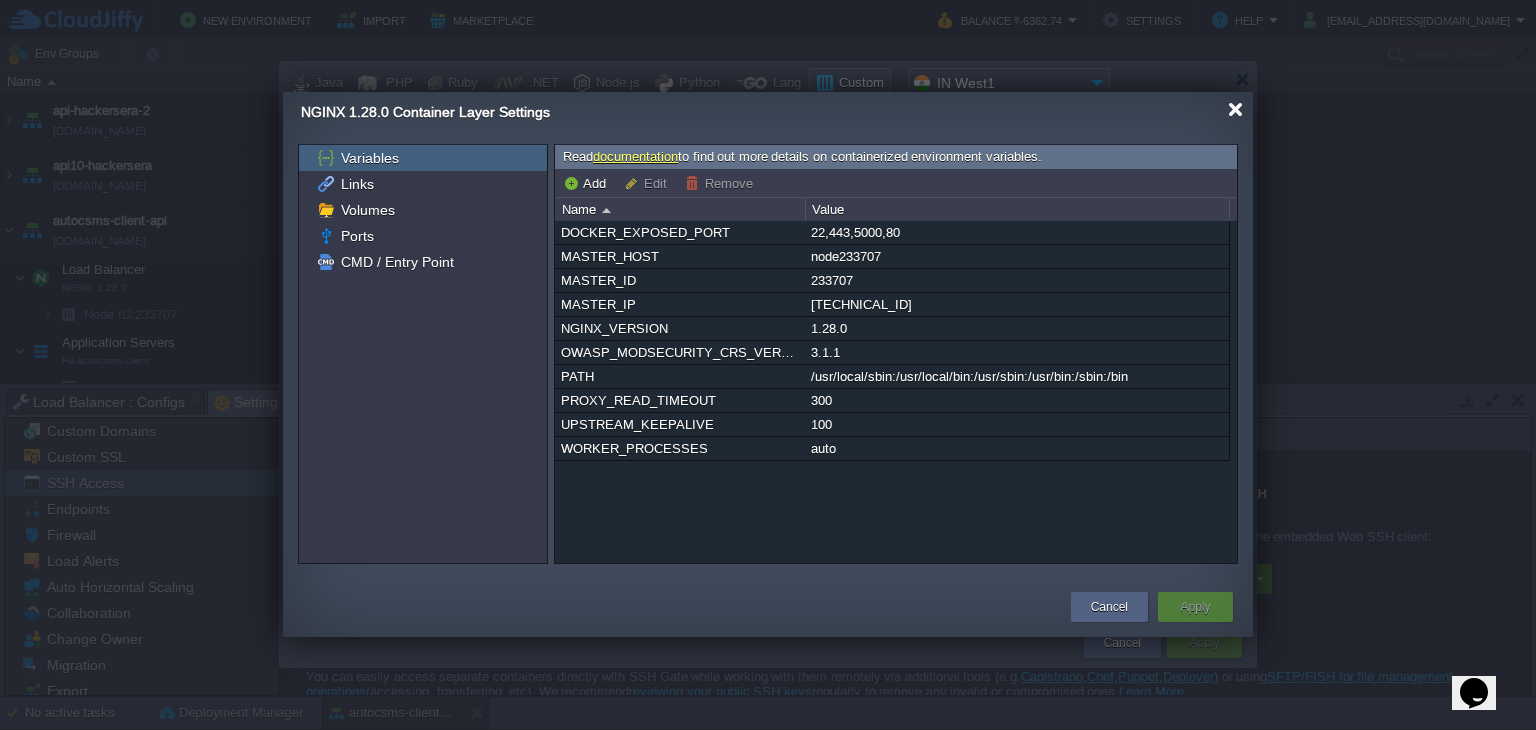click at bounding box center [1235, 109] 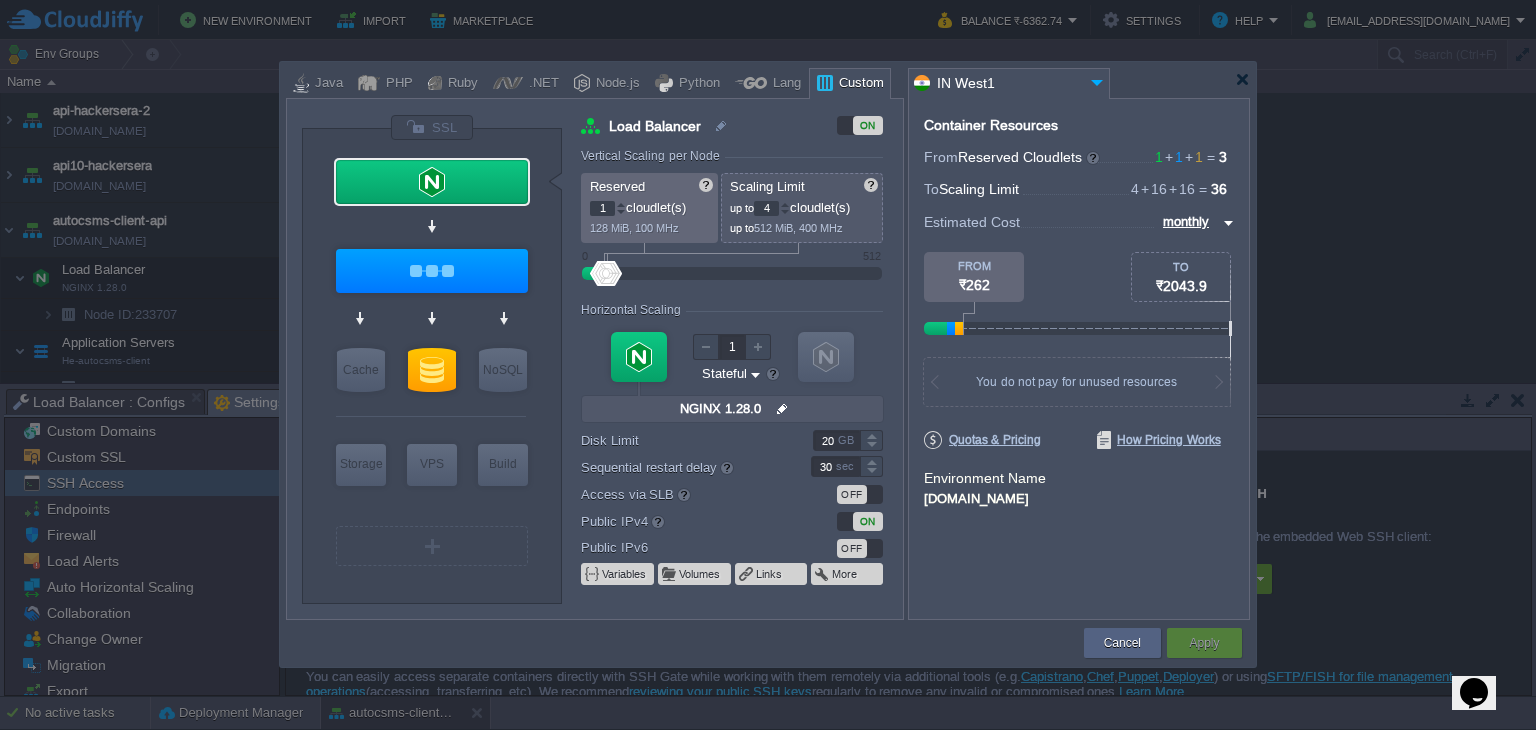 type on "He-autocsms-client" 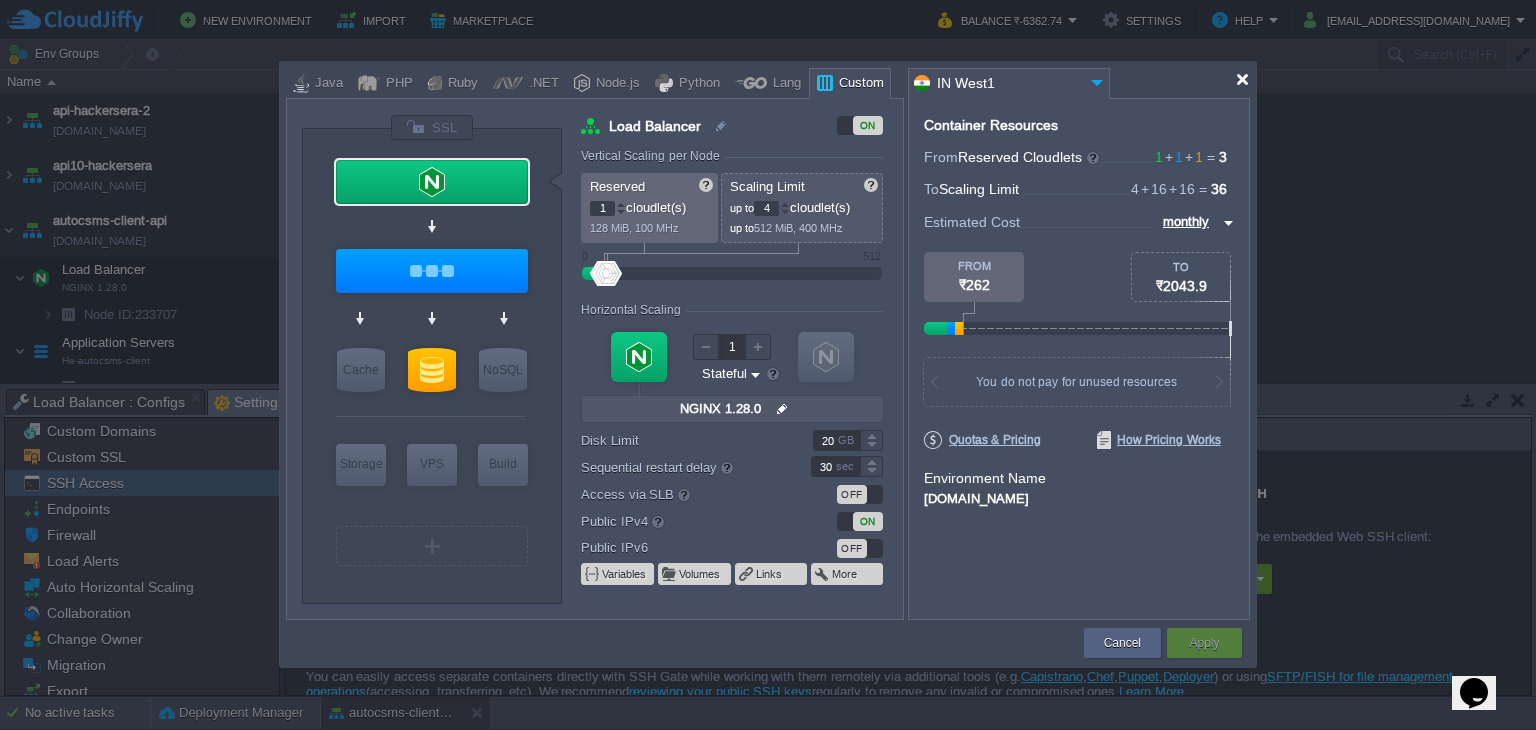 click at bounding box center [1242, 79] 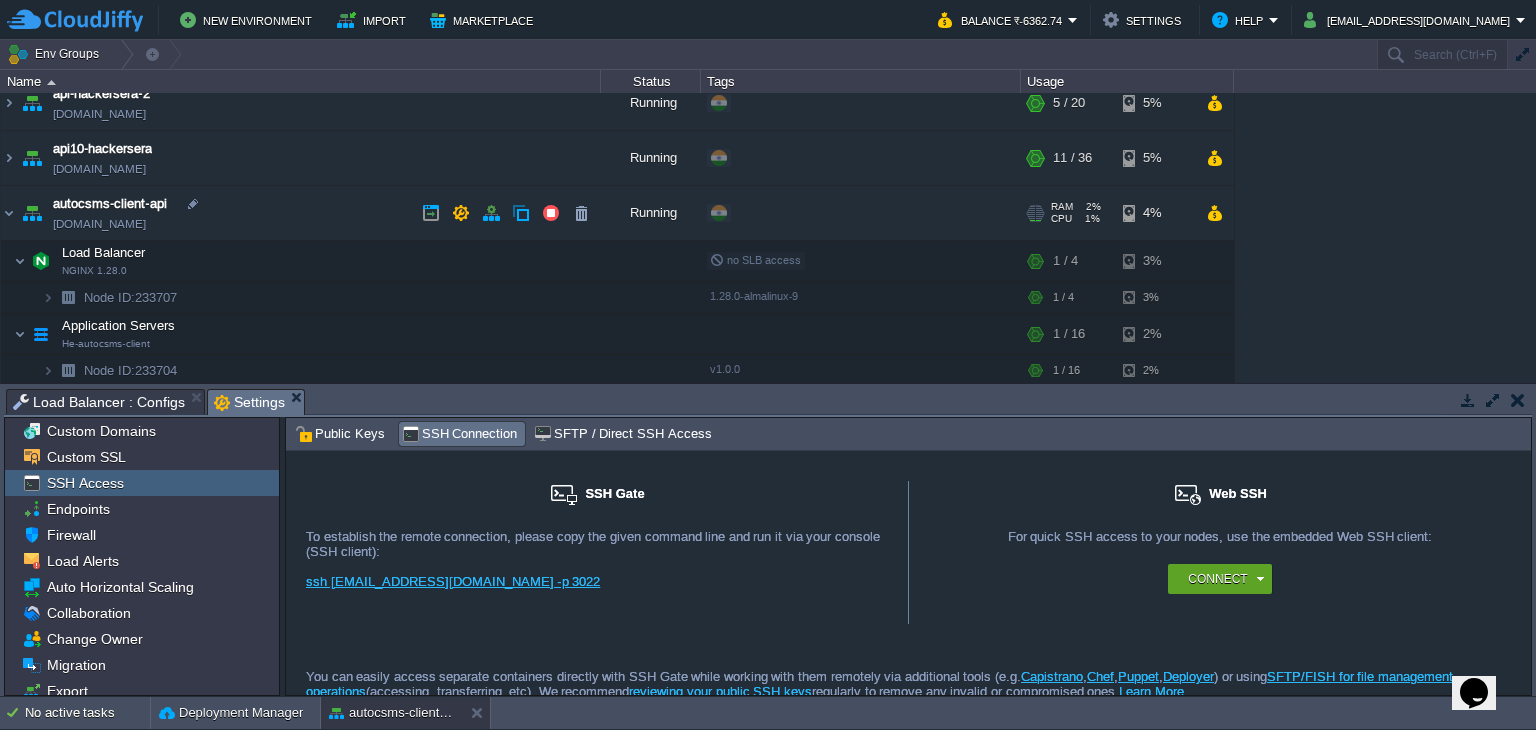 scroll, scrollTop: 0, scrollLeft: 0, axis: both 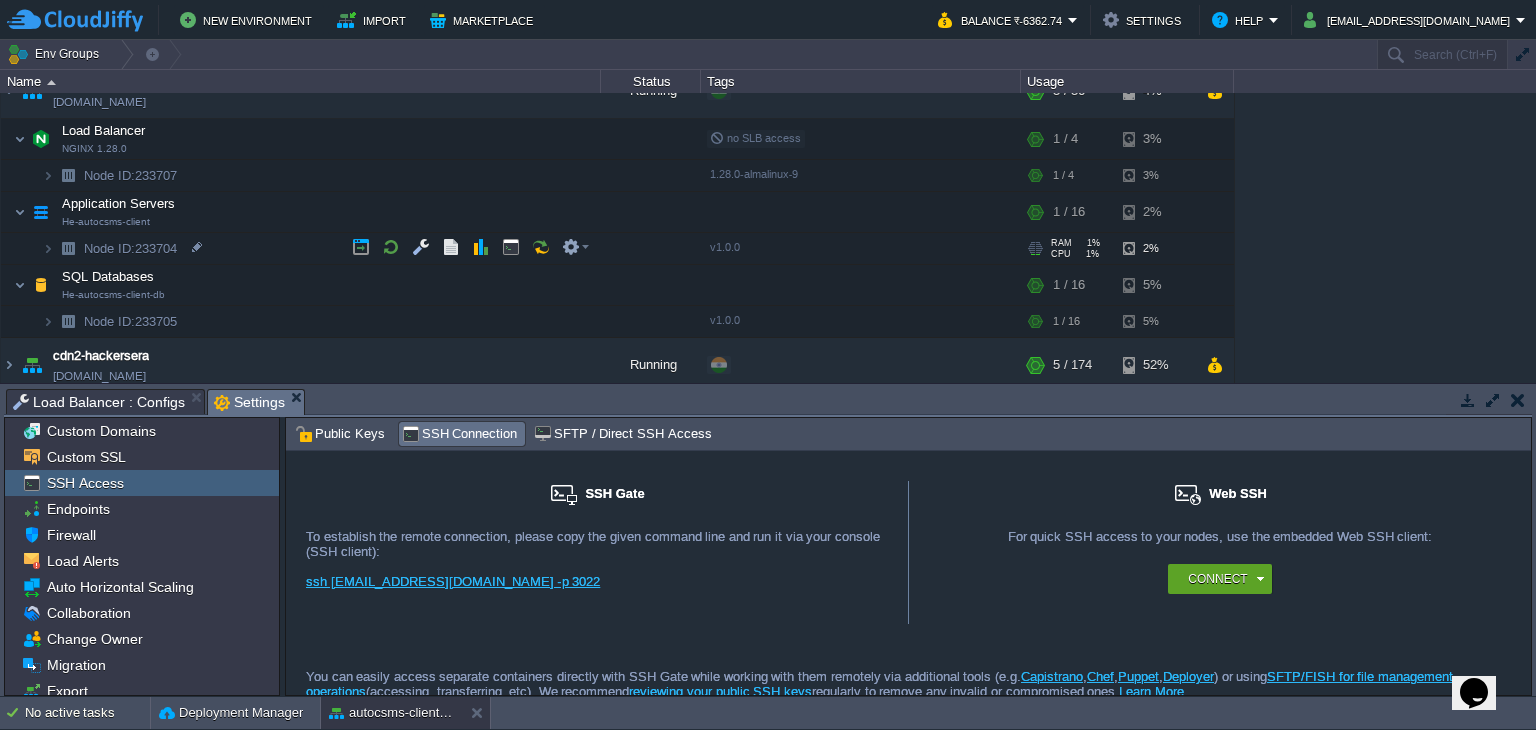 click at bounding box center [68, 248] 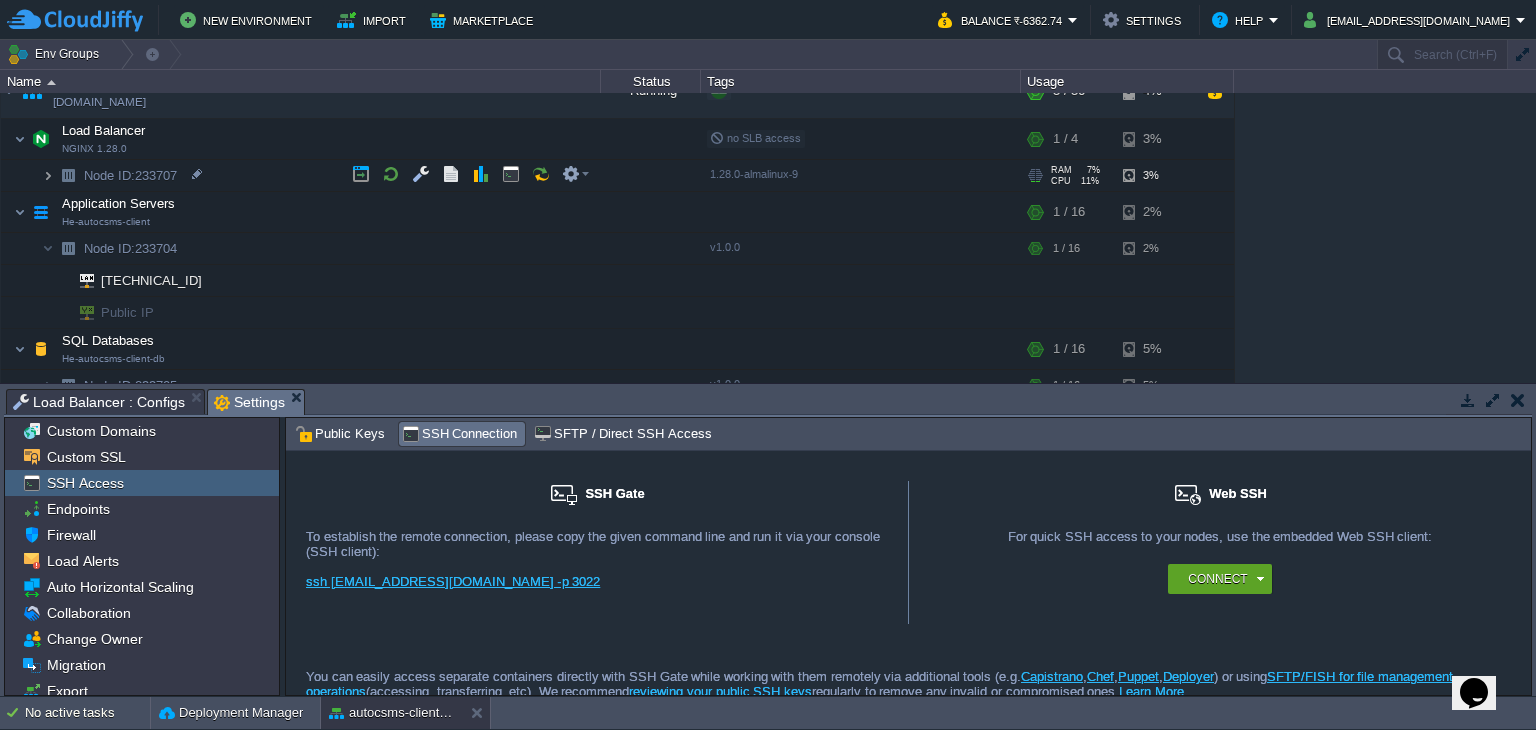 click at bounding box center [48, 175] 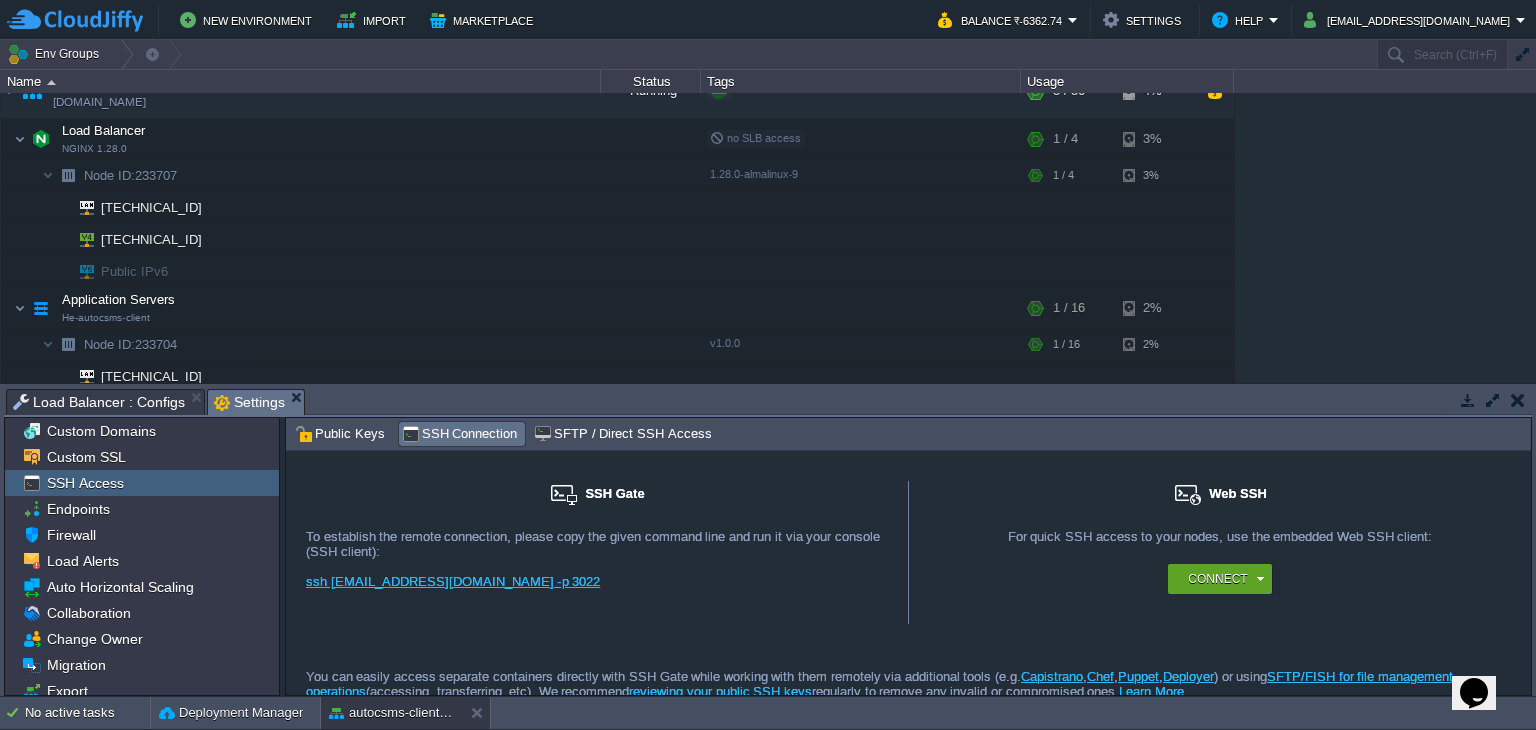click on "api-hackersera-2 api-hackersera-2.cloudjiffy.net Running                                 + Add to Env Group                                                                                                                                                            RAM                 21%                                         CPU                 1%                             5 / 20                    5%       api10-hackersera api10-hackersera.cloudjiffy.net Running                                 + Add to Env Group                                                                                                                                                            RAM                 25%                                         CPU                 1%                             11 / 36                    5%       autocsms-client-api autocsms-client-api.cloudjiffy.net Running                                 + Add to Env Group                                                                        RAM" at bounding box center (768, 238) 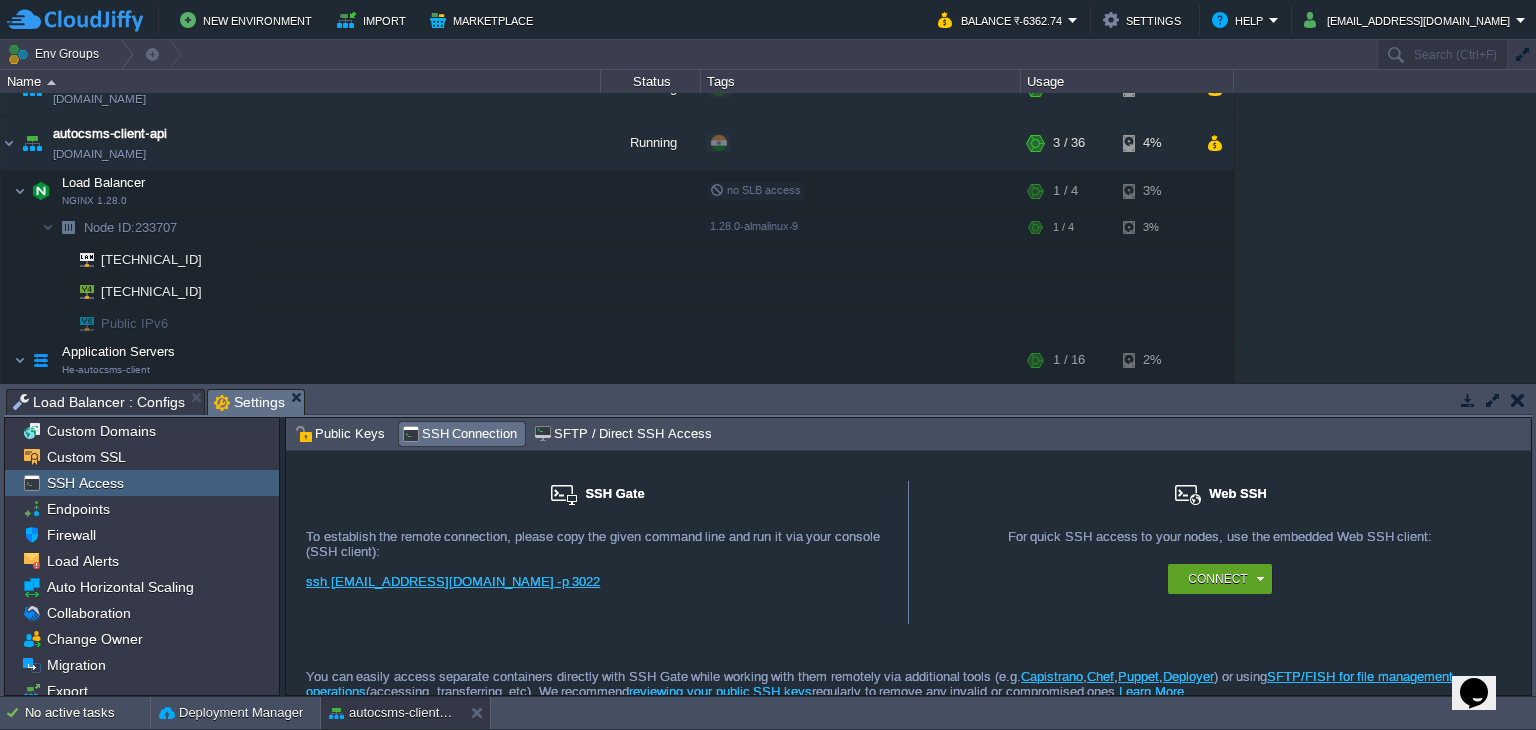 scroll, scrollTop: 68, scrollLeft: 0, axis: vertical 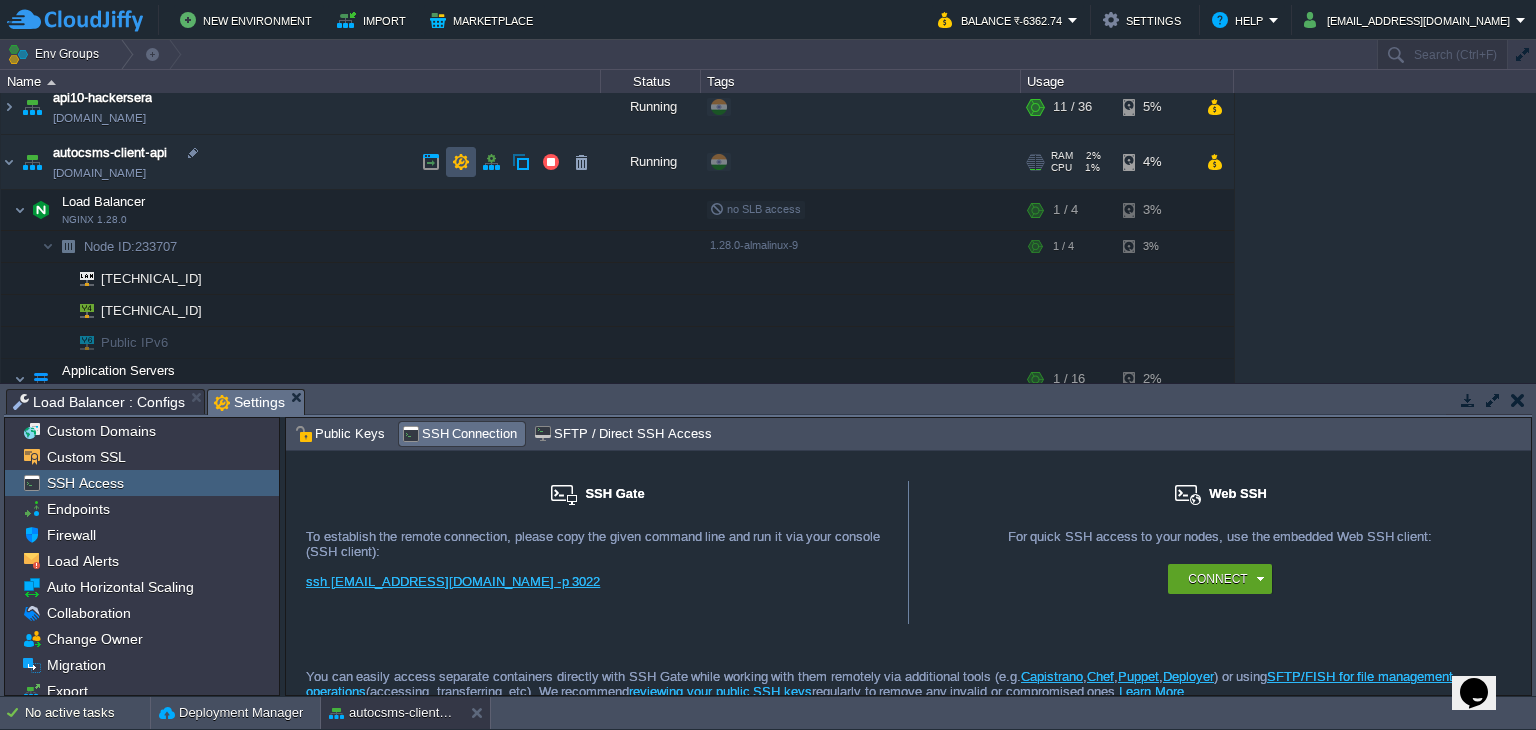 click at bounding box center (461, 162) 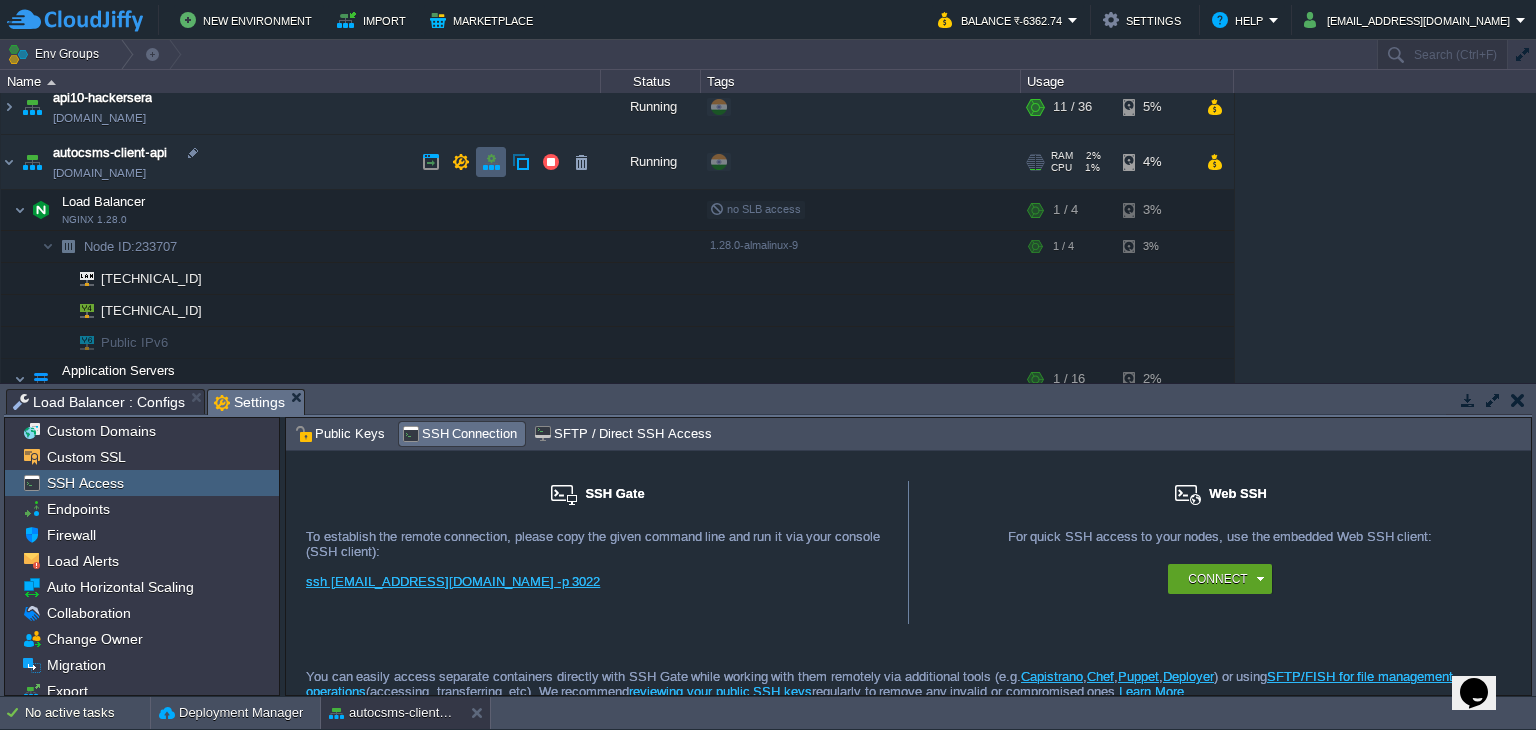 click at bounding box center (491, 162) 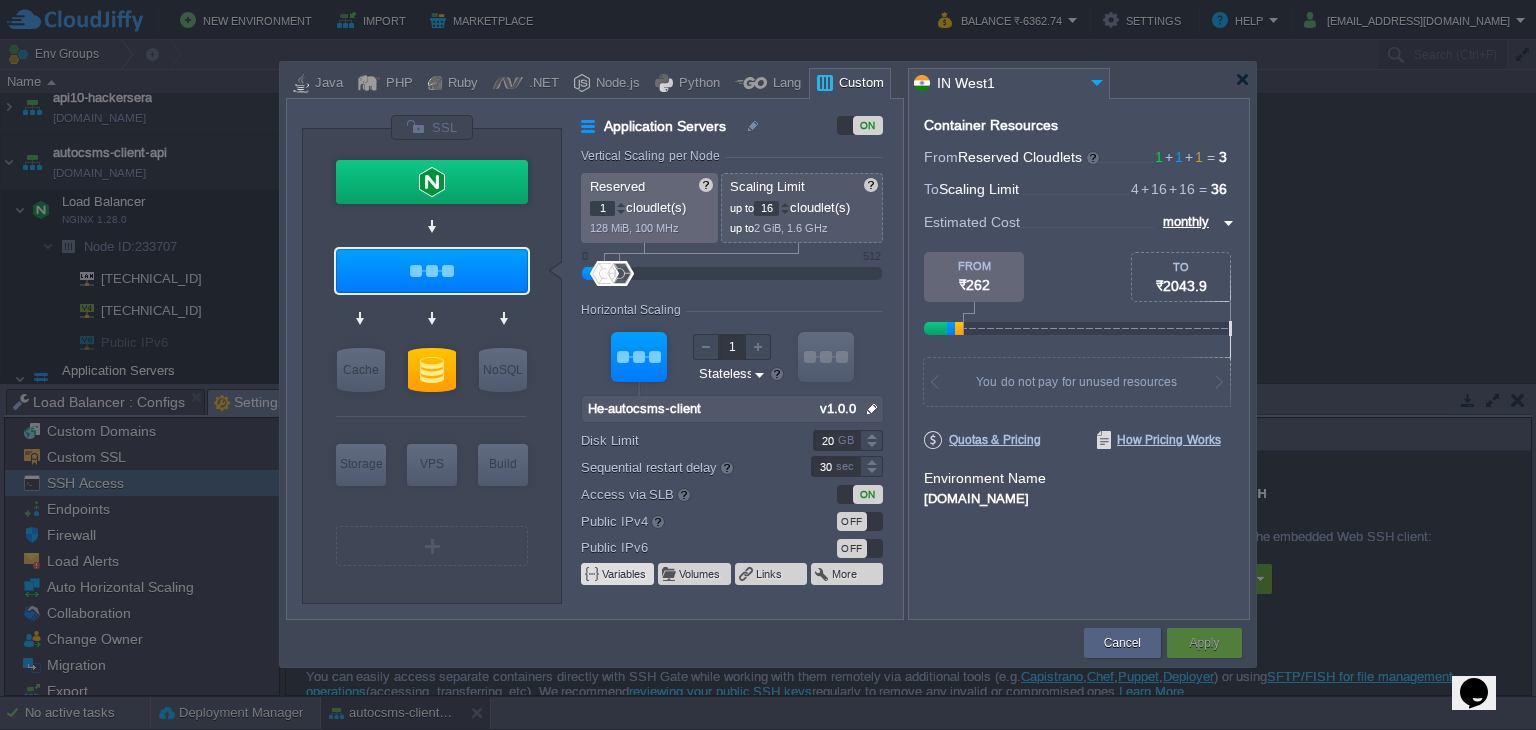click on "Variables" at bounding box center [625, 574] 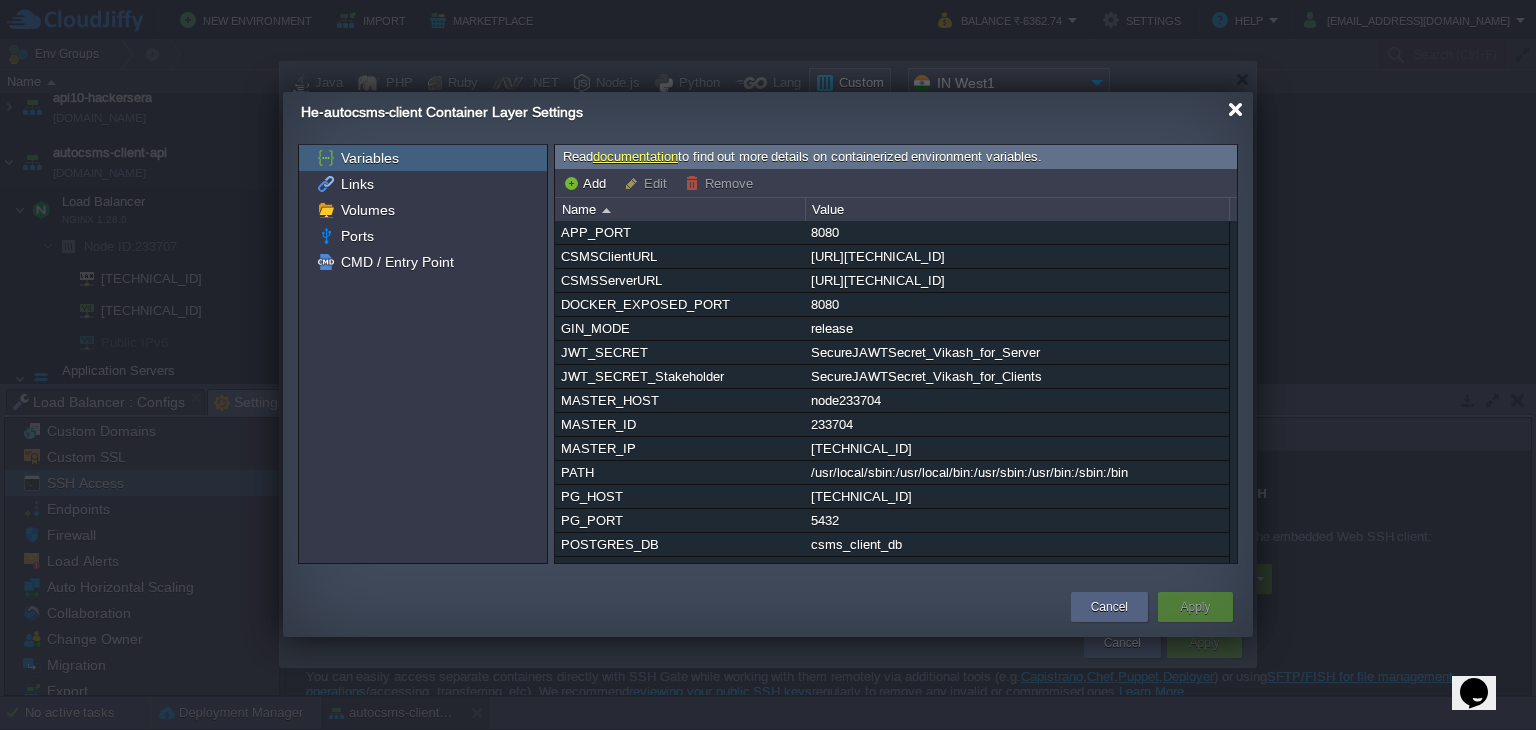 click at bounding box center [1235, 109] 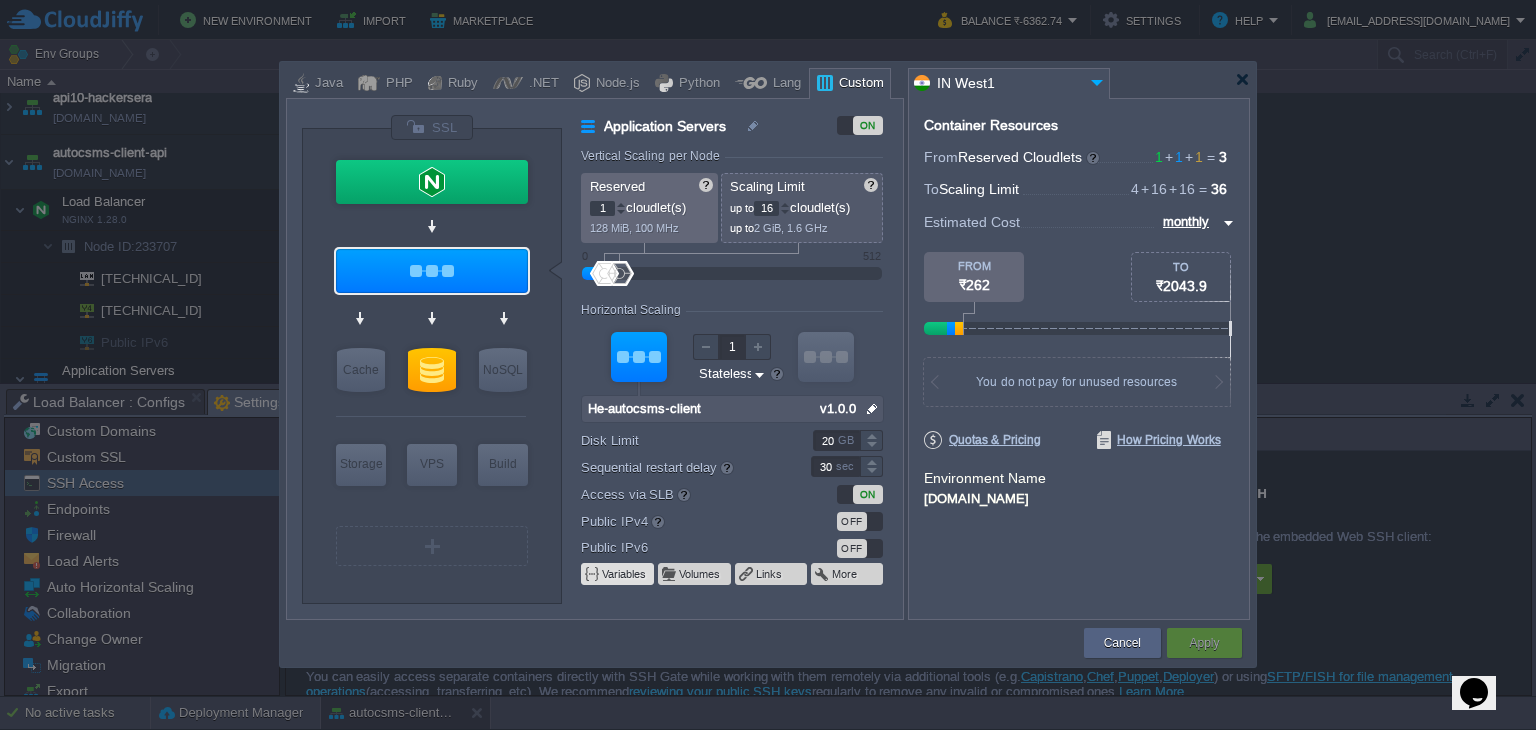 click on "Variables" at bounding box center [625, 574] 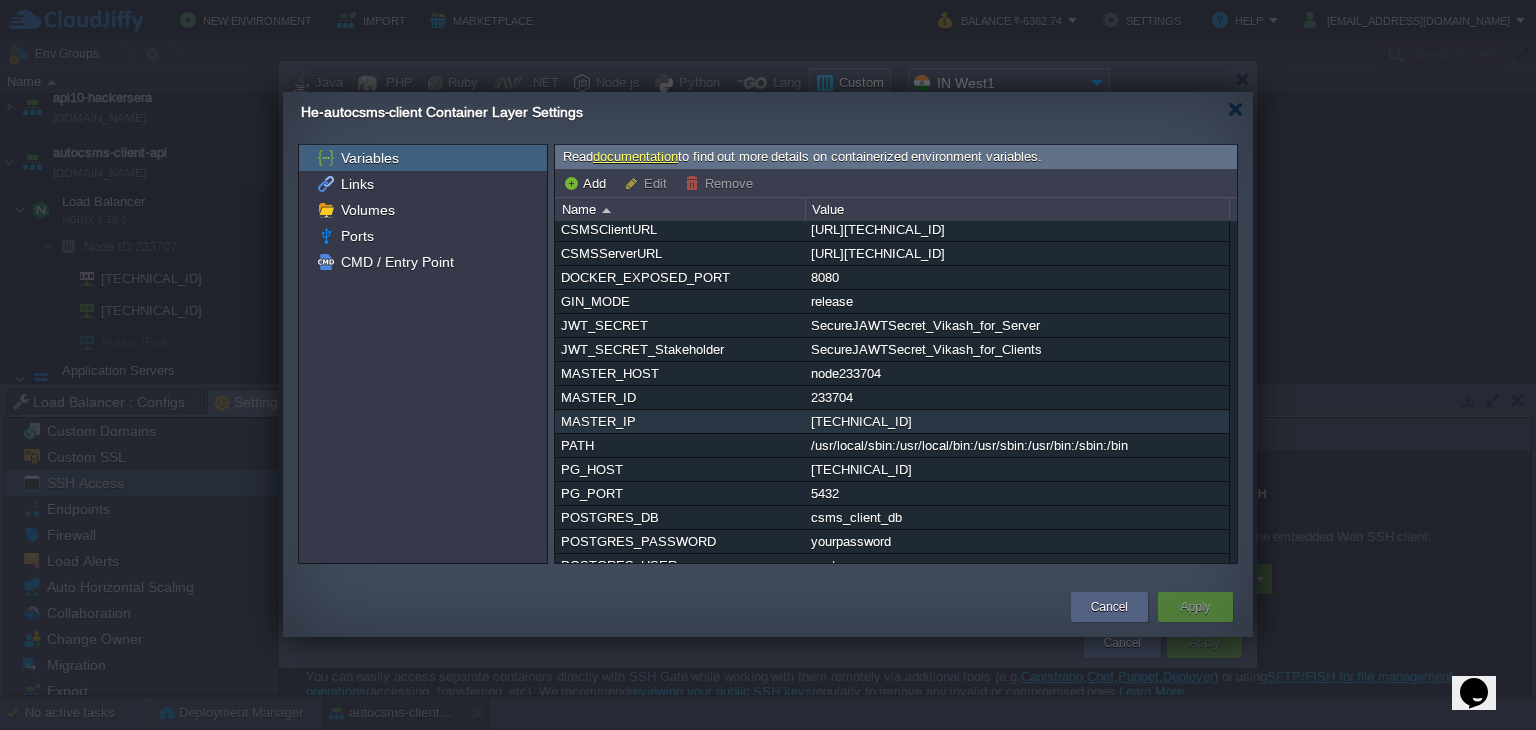 scroll, scrollTop: 40, scrollLeft: 0, axis: vertical 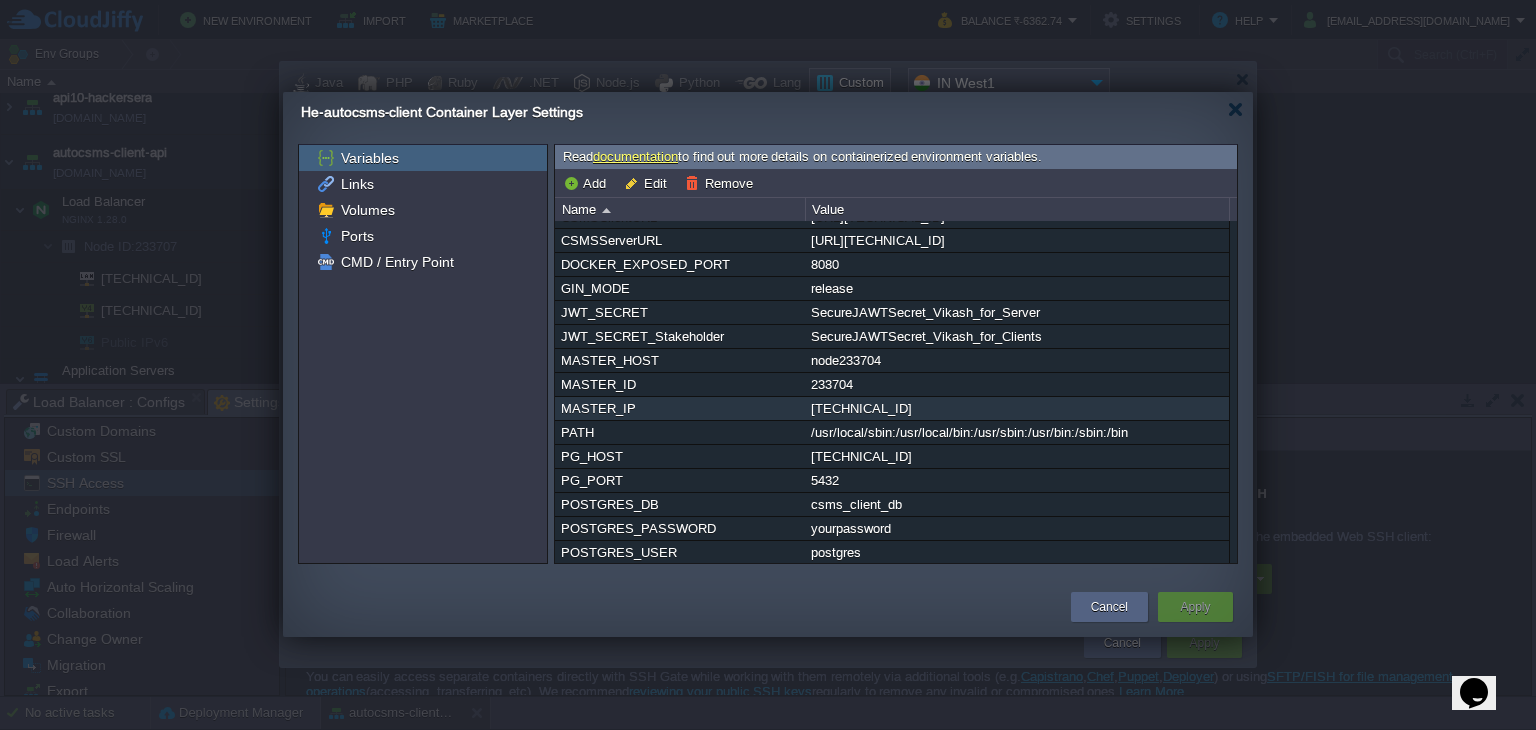 click on "192.168.15.247" at bounding box center (1017, 408) 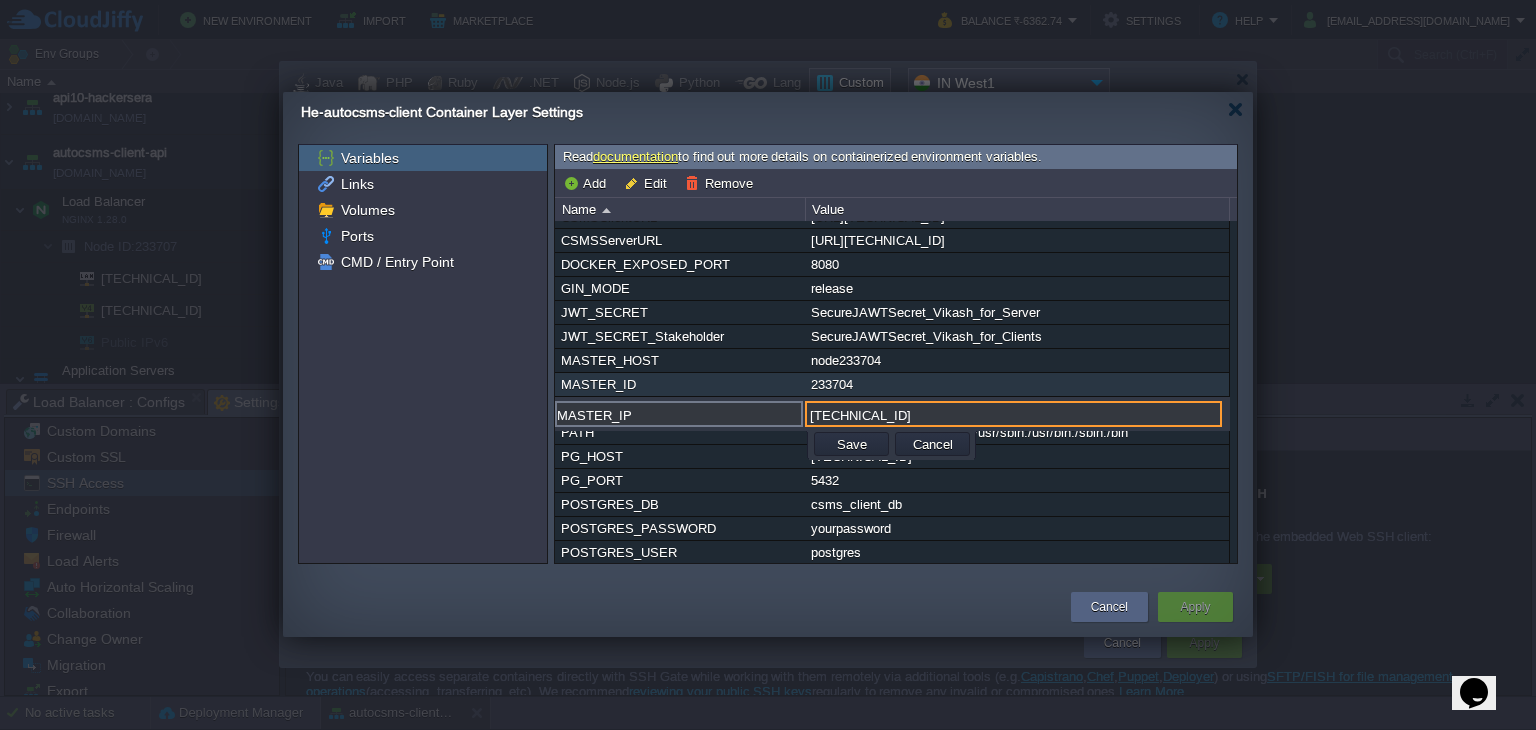click on "233704" at bounding box center (1017, 384) 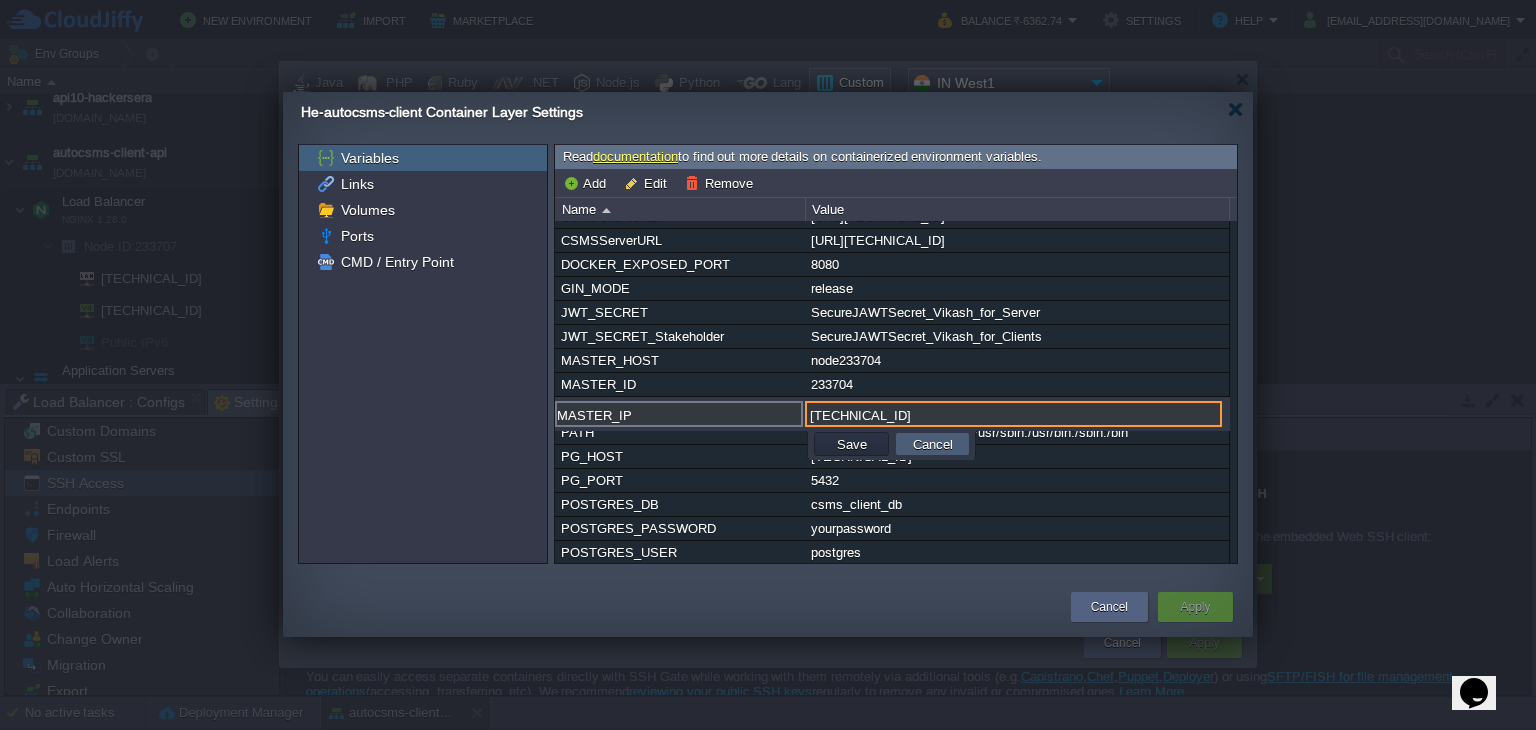 click on "Cancel" at bounding box center [933, 444] 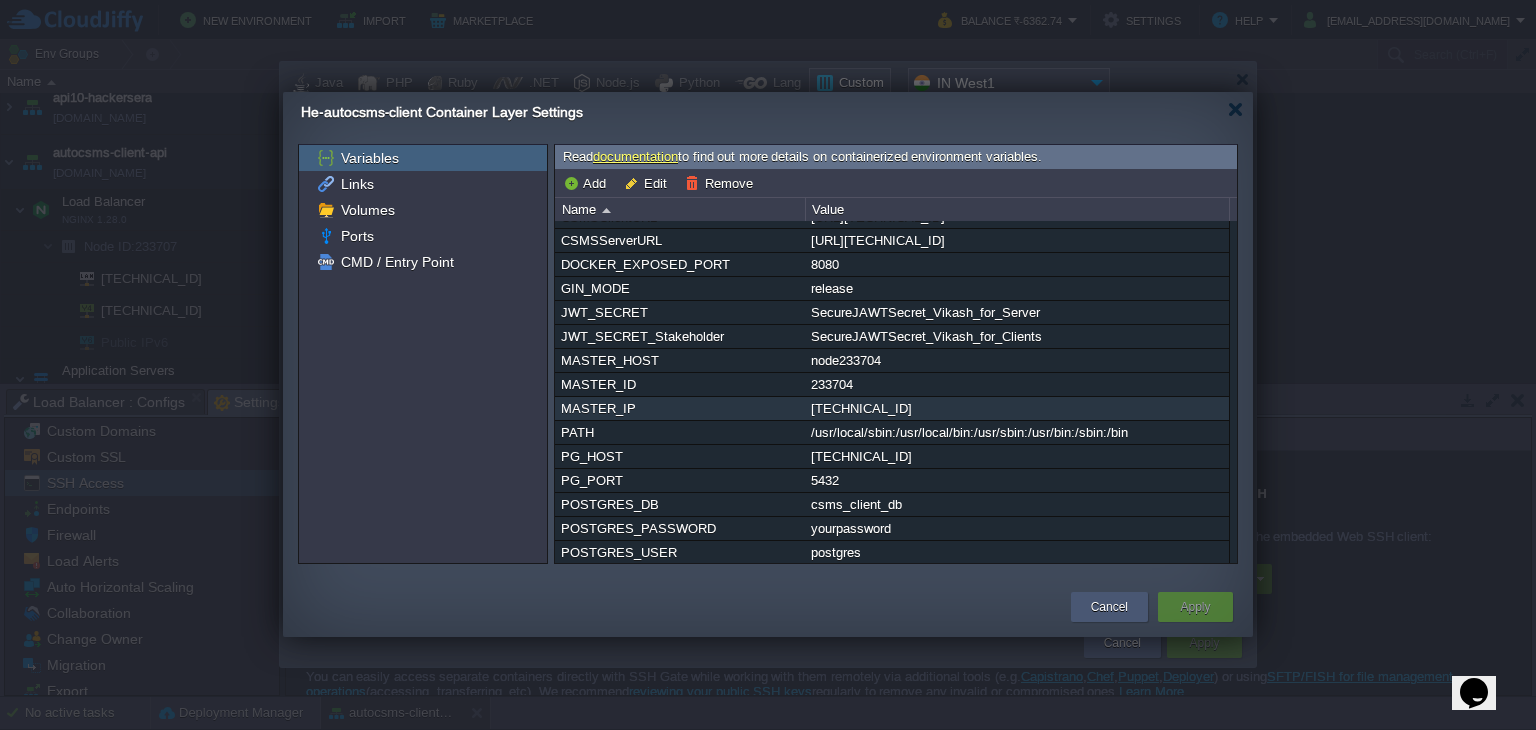 click on "Cancel" at bounding box center (1109, 607) 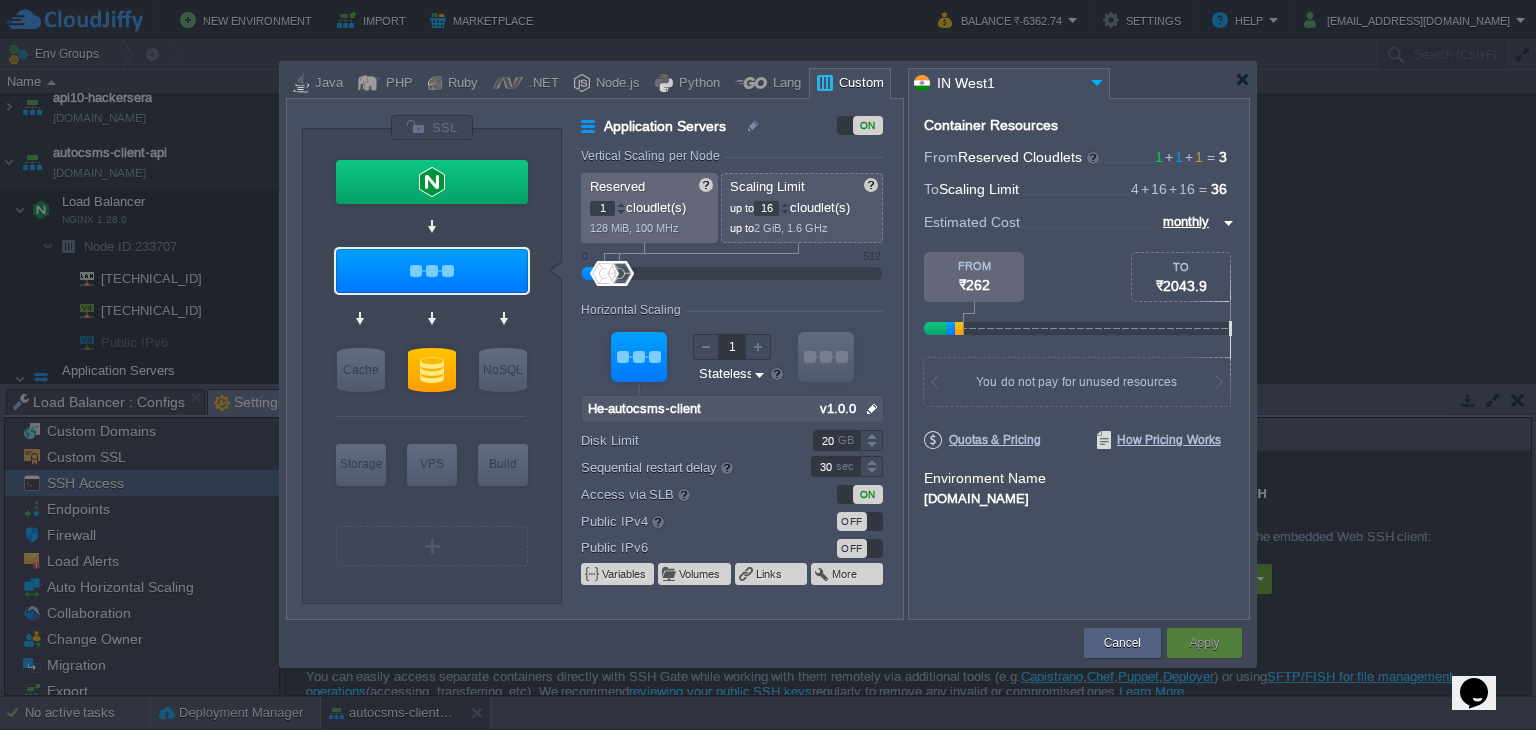 type on "Docker Image" 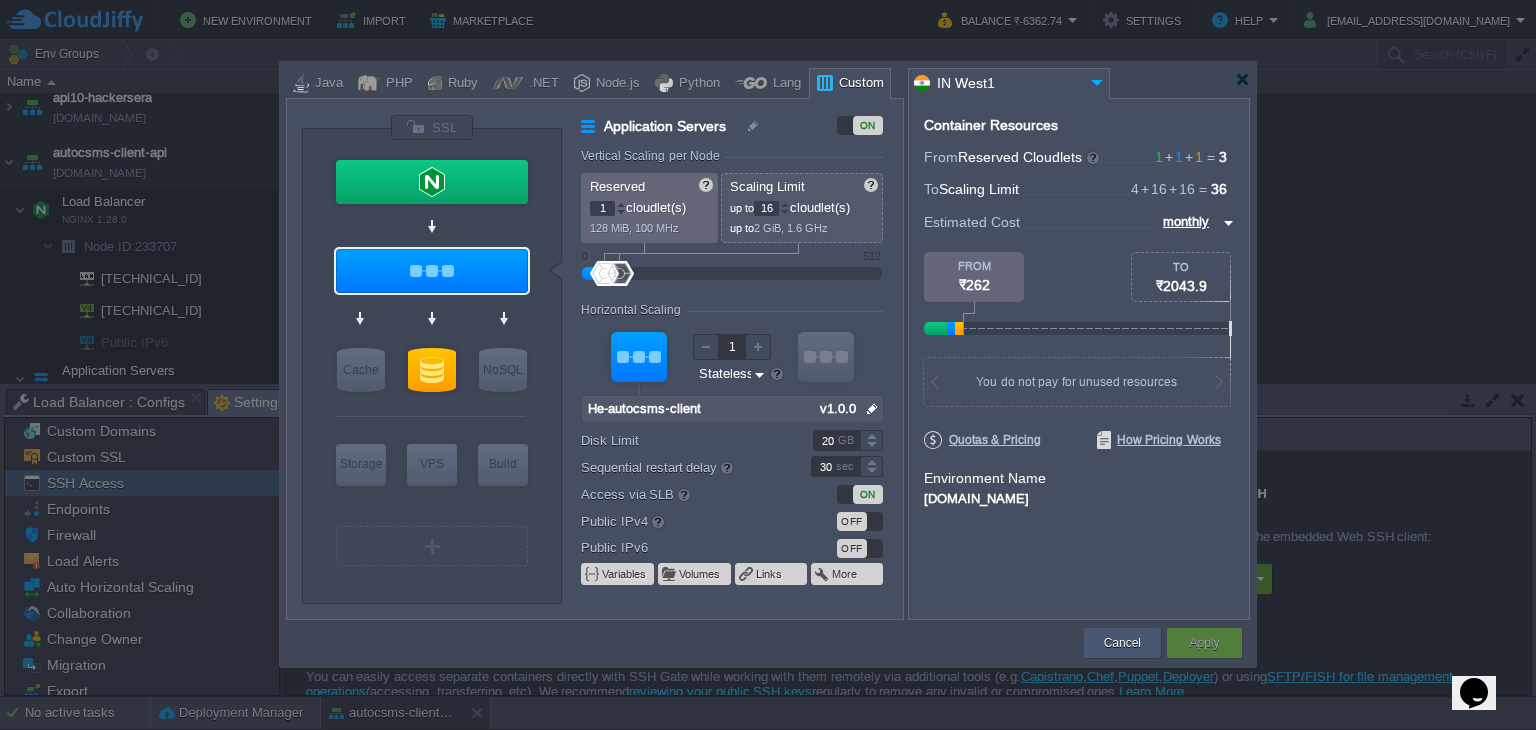 click on "Cancel" at bounding box center (1122, 643) 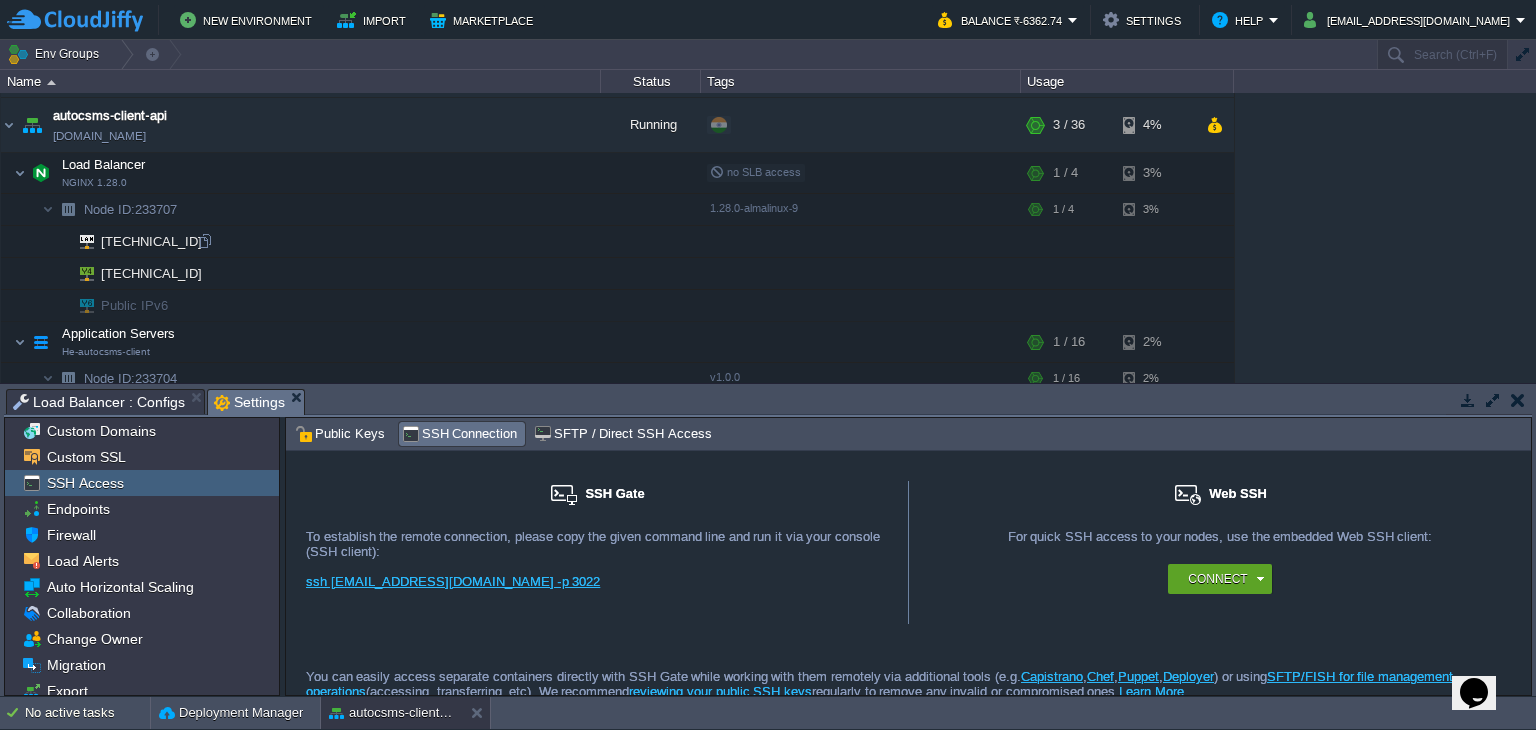 scroll, scrollTop: 68, scrollLeft: 0, axis: vertical 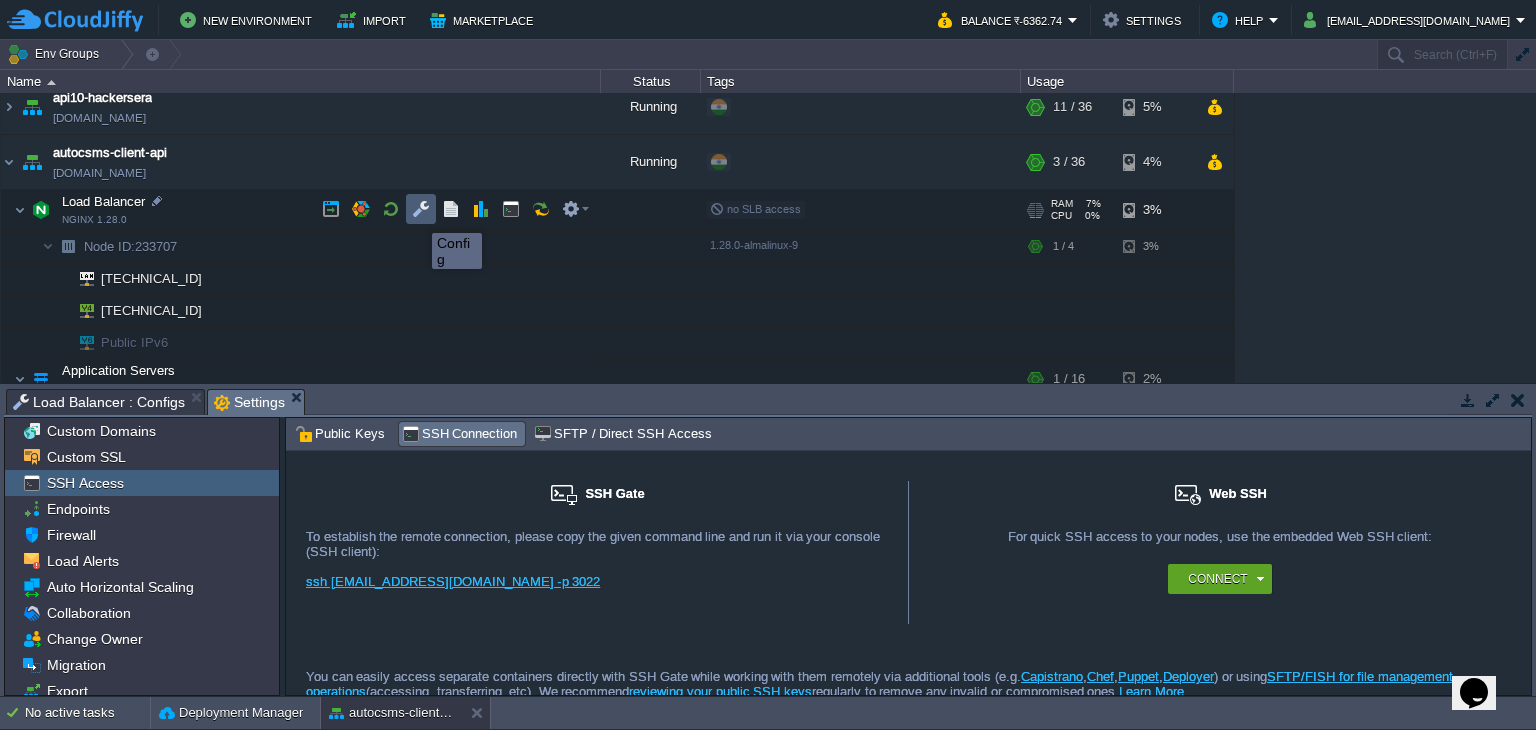 click at bounding box center (421, 209) 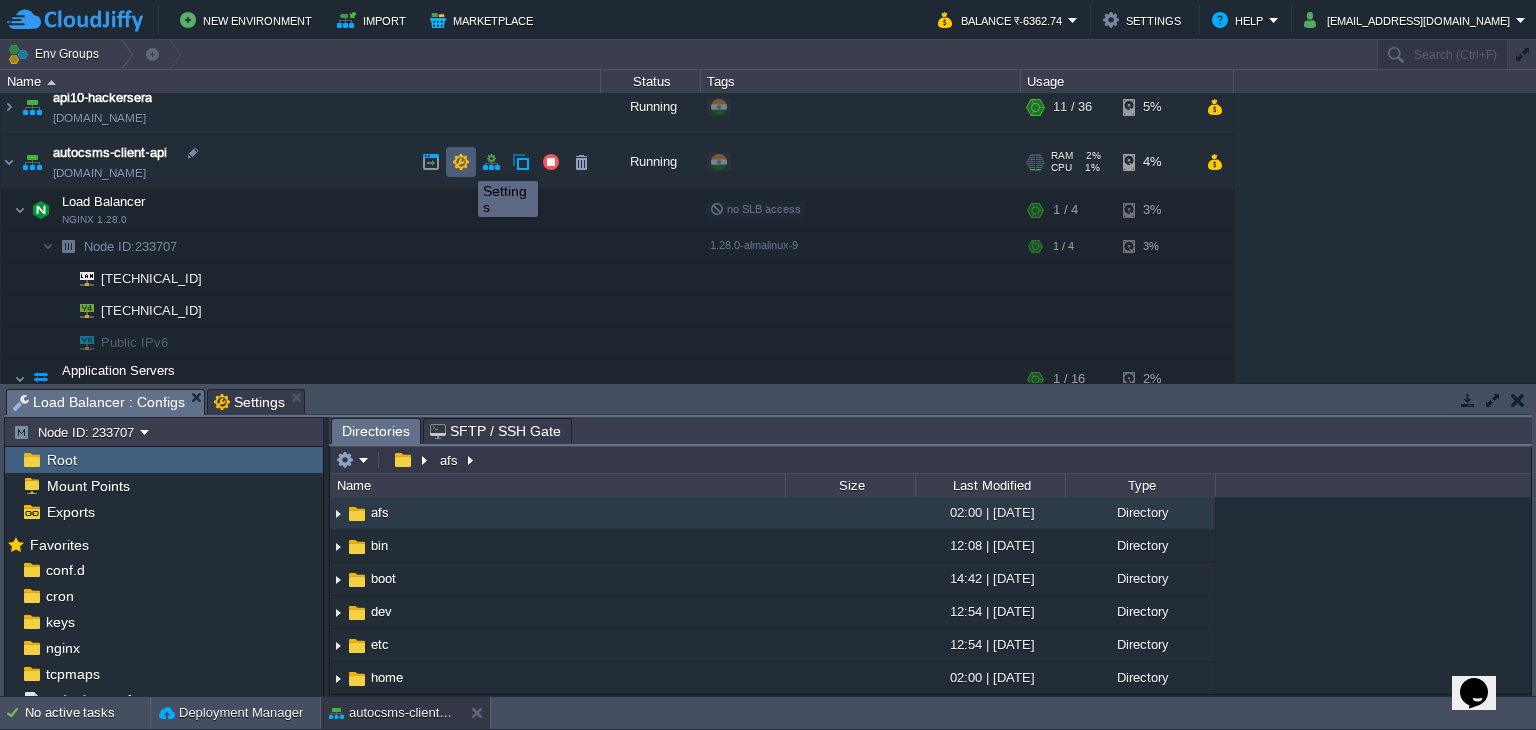 click at bounding box center (461, 162) 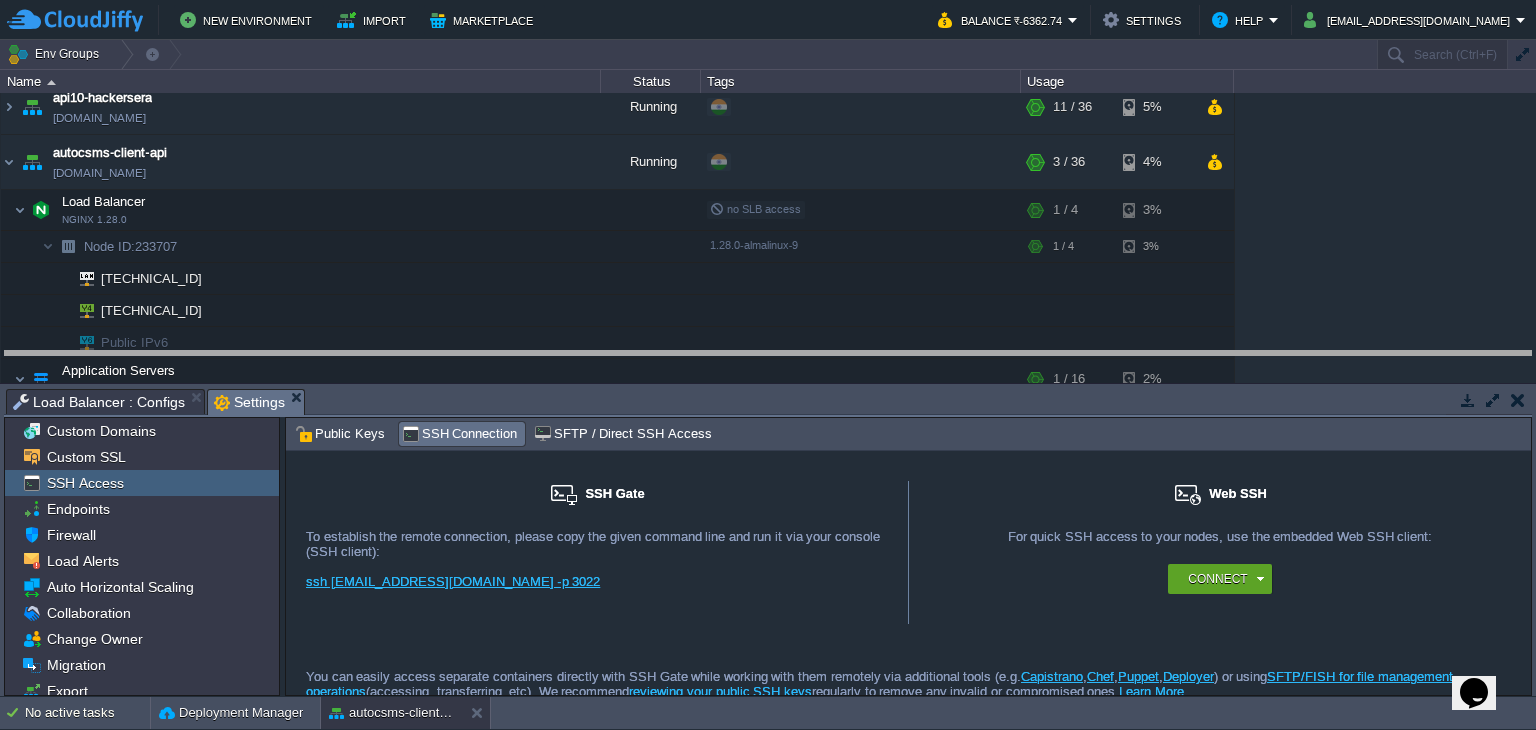 drag, startPoint x: 676, startPoint y: 406, endPoint x: 668, endPoint y: 368, distance: 38.832977 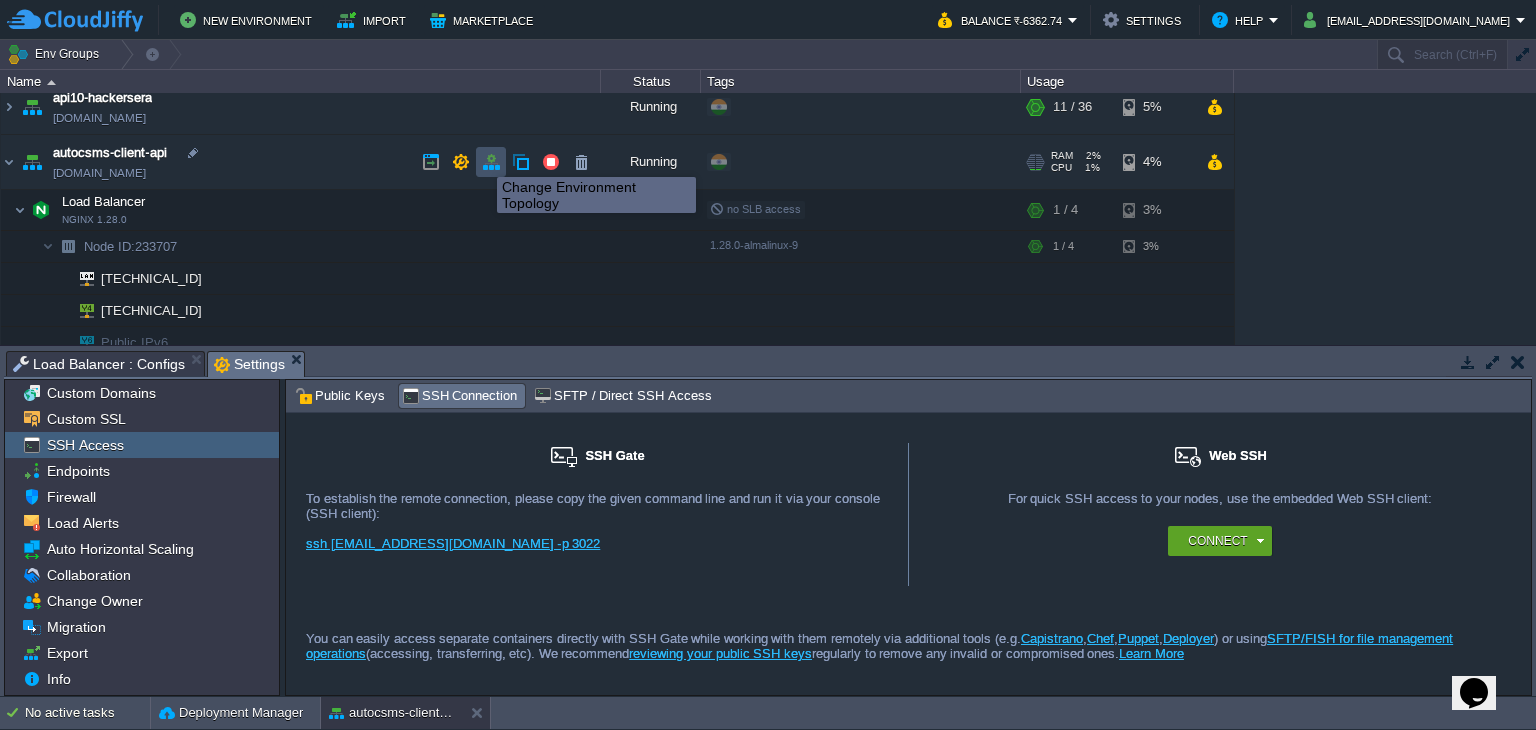 click at bounding box center (491, 162) 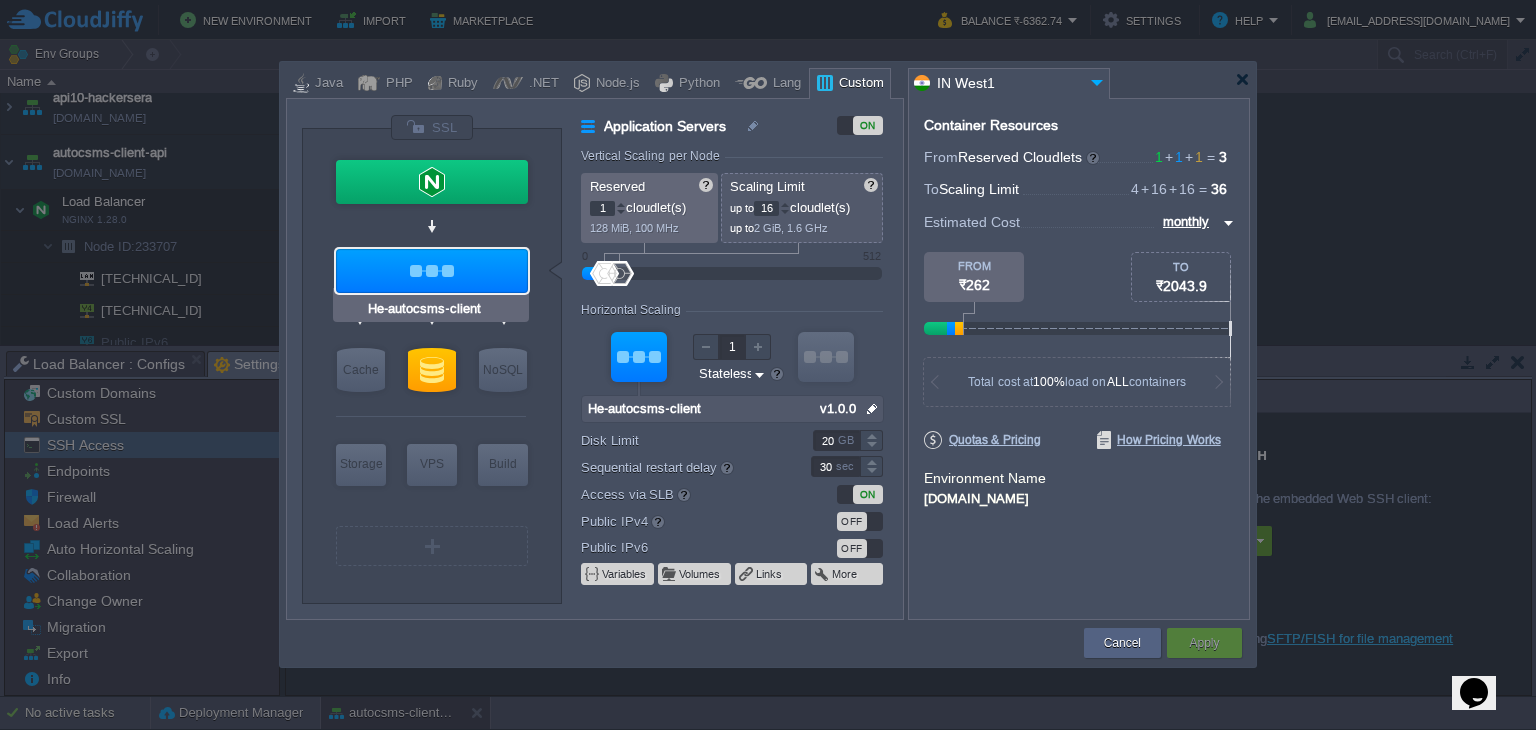 type on "NGINX 1.28.0" 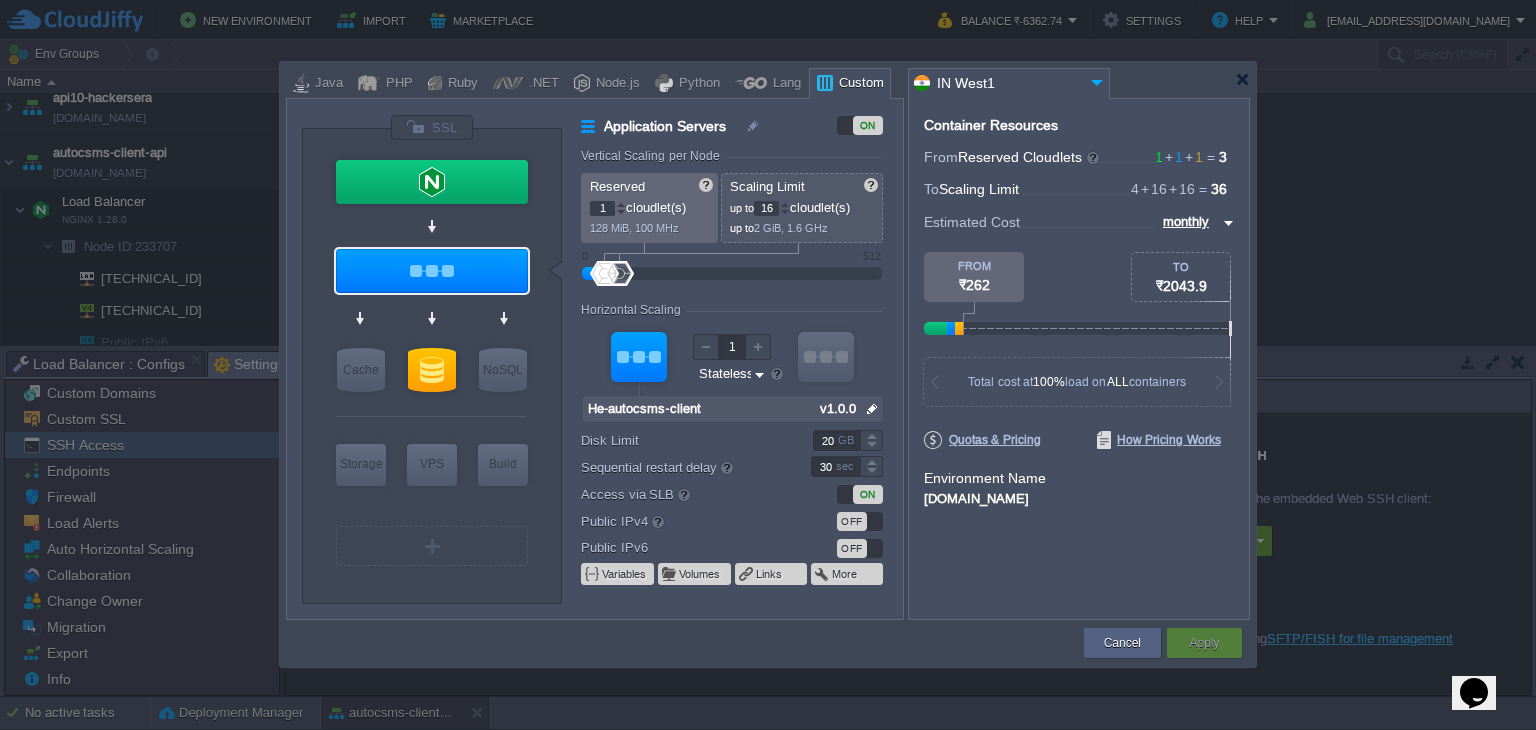 click on "Application Servers ON Vertical Scaling per Node Reserved 1  cloudlet(s)   128 MiB, 100 MHz Scaling Limit up to  16  cloudlet(s)   up to  2 GiB, 1.6 GHz 0 512 Resources Reserved   RAM   vCPU   Horizontal Scaling 1             VM             VM   He-autocsms-client null v1.0.0            Stateless            Stateful   Auto-Clustering beta   OFF Disk Limit 20 GB Sequential restart delay   30 sec High-Availability OFF Access via SLB   ON Public IPv4   OFF Public IPv6 OFF   Variables   Volumes   Links   More" at bounding box center [732, 367] 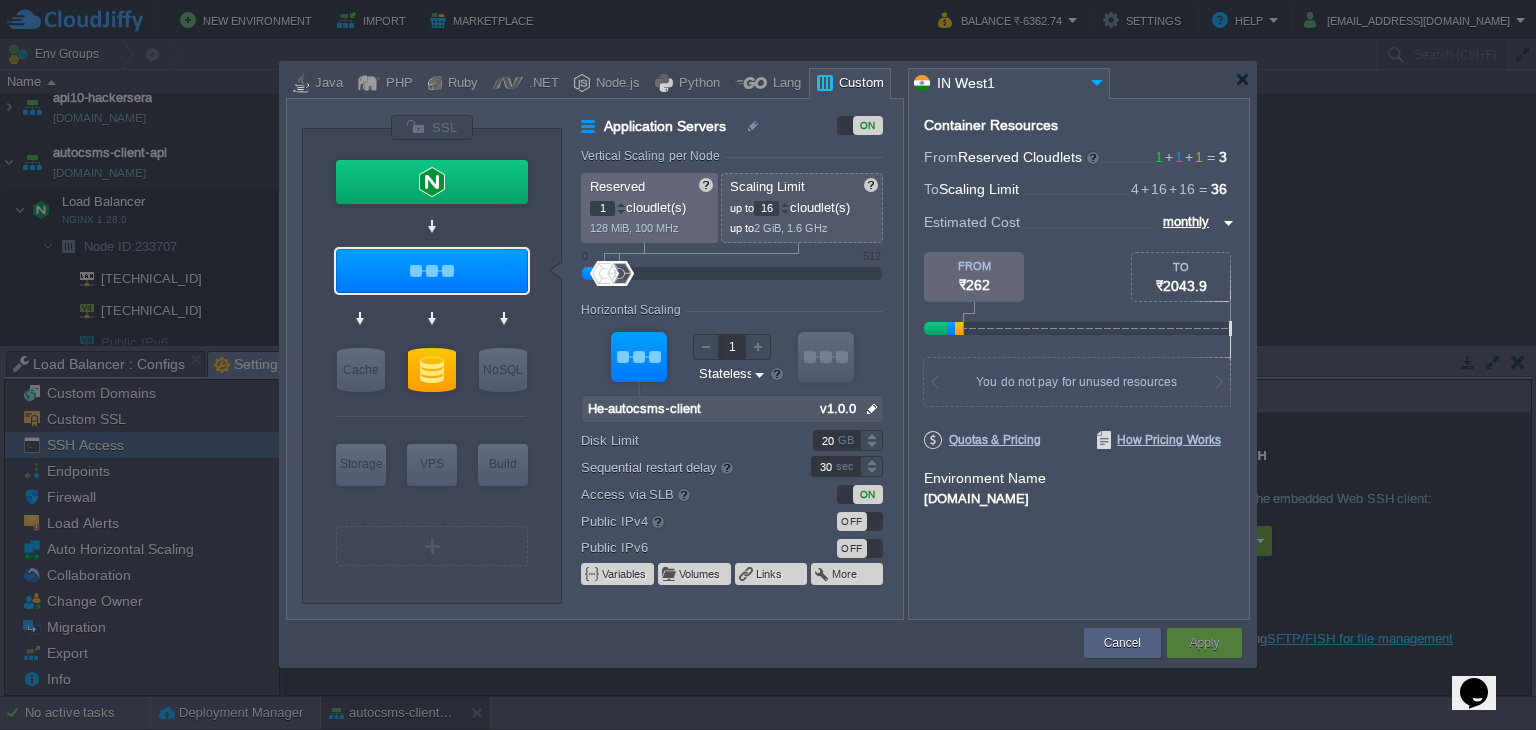 click on "VM     Balancing                    VM     Application Servers                    VM     Cache                    VM     SQL                    VM     NoSQL                    VM     Storage                    VM     VPS                    VM     Build                    VM         NGINX 1.28.0           SSL       Application Servers ON Vertical Scaling per Node Reserved 1  cloudlet(s)   128 MiB, 100 MHz Scaling Limit up to  16  cloudlet(s)   up to  2 GiB, 1.6 GHz 0 512 Resources Reserved   RAM   vCPU   Horizontal Scaling 1             VM             VM   He-autocsms-client null v1.0.0            Stateless            Stateful   Auto-Clustering beta   OFF Disk Limit 20 GB Sequential restart delay   30 sec High-Availability OFF Access via SLB   ON Public IPv4   OFF Public IPv6 OFF   Variables   Volumes   Links   More" at bounding box center (595, 359) 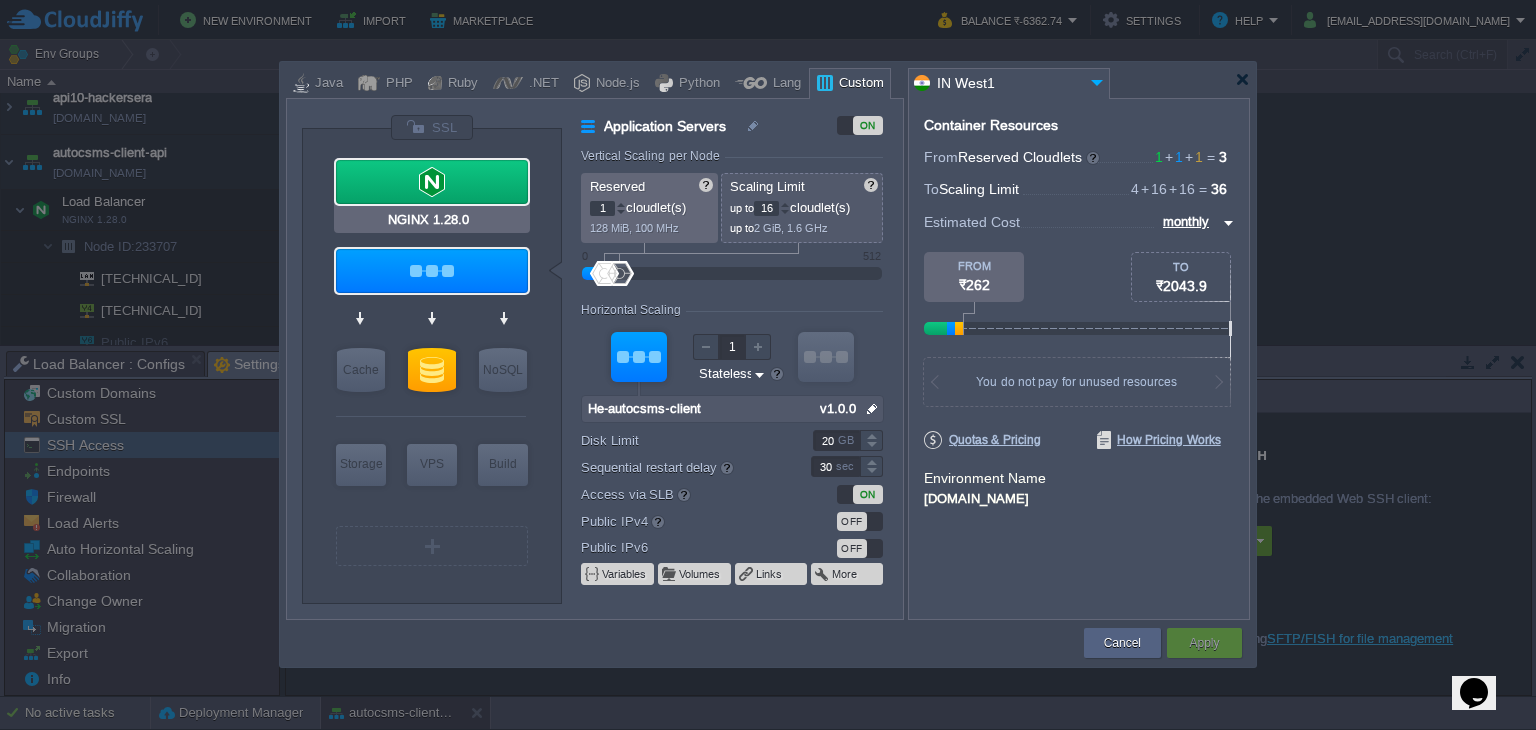 click at bounding box center (432, 182) 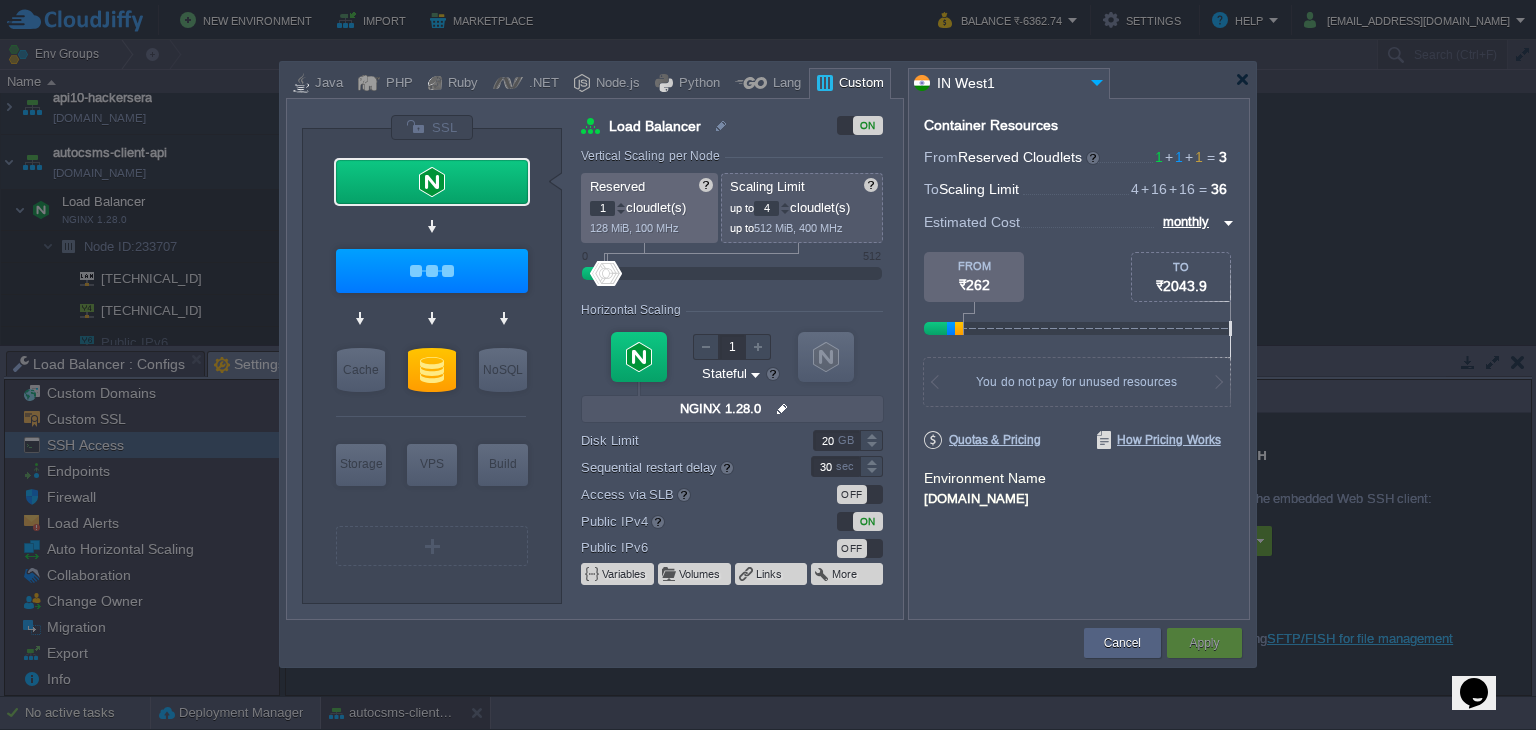 click on "VM     Balancing                    VM     Application Servers                    VM     Cache                    VM     SQL                    VM     NoSQL                    VM     Storage                    VM     VPS                    VM     Build                    VM         He-autocsms-client           SSL       Load Balancer ON Vertical Scaling per Node Reserved 1  cloudlet(s)   128 MiB, 100 MHz Scaling Limit up to  4  cloudlet(s)   up to  512 MiB, 400 MHz 0 512 Resources Reserved   RAM   vCPU   Horizontal Scaling 1             VM             VM   NGINX 1.28.0 null 1.28.0-almalin...            Stateless            Stateful   Auto-Clustering beta   OFF Disk Limit 20 GB Sequential restart delay   30 sec High-Availability OFF Access via SLB   OFF Public IPv4   ON Public IPv6 OFF   Variables   Volumes   Links   More" at bounding box center [595, 359] 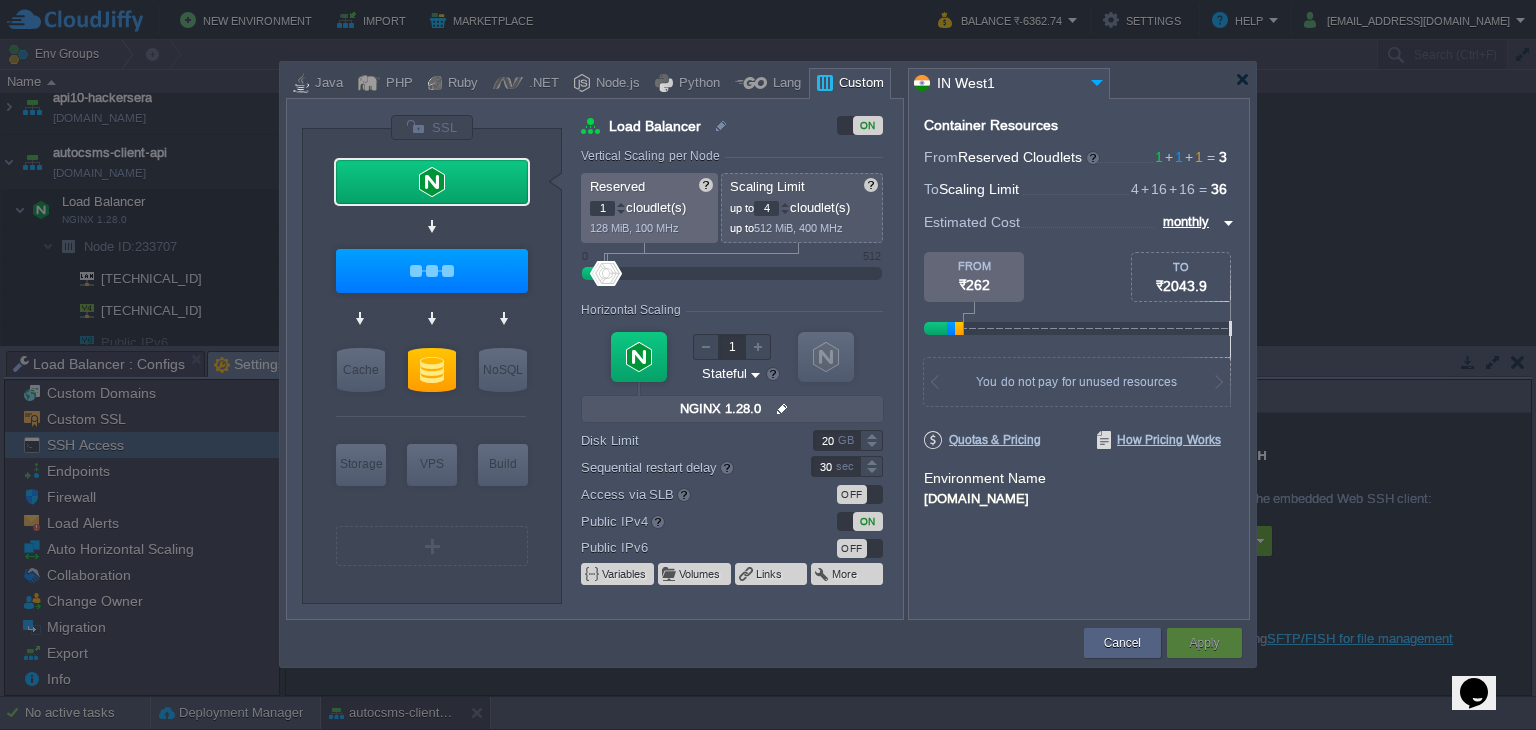 click on "VM     Balancing                    VM     Application Servers                    VM     Cache                    VM     SQL                    VM     NoSQL                    VM     Storage                    VM     VPS                    VM     Build                    VM         Docker Image           SSL       Load Balancer ON Vertical Scaling per Node Reserved 1  cloudlet(s)   128 MiB, 100 MHz Scaling Limit up to  4  cloudlet(s)   up to  512 MiB, 400 MHz 0 512 Resources Reserved   RAM   vCPU   Horizontal Scaling 1             VM             VM   NGINX 1.28.0 null 1.28.0-almalin...            Stateless            Stateful   Auto-Clustering beta   OFF Disk Limit 20 GB Sequential restart delay   30 sec High-Availability OFF Access via SLB   OFF Public IPv4   ON Public IPv6 OFF   Variables   Volumes   Links   More" at bounding box center [595, 359] 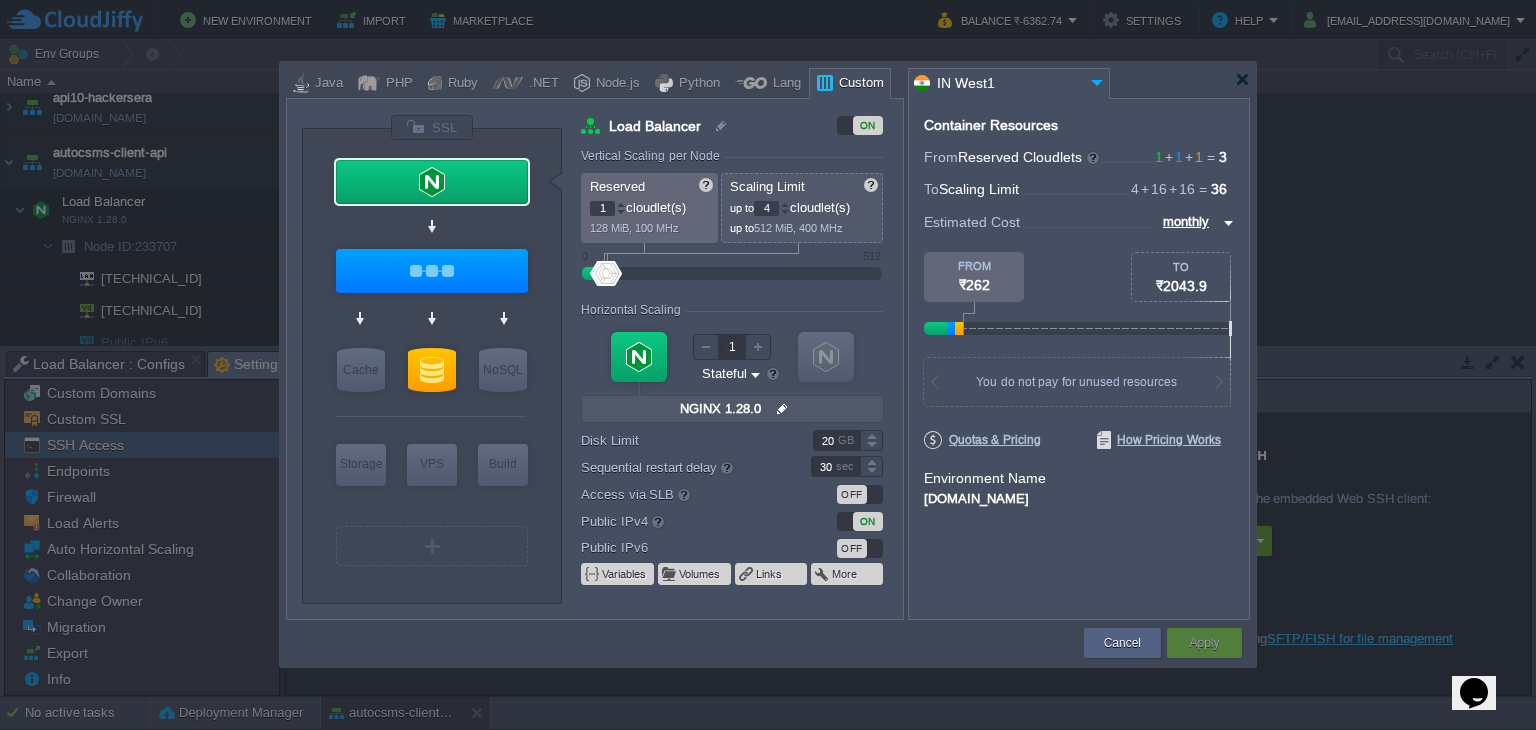 click on "Vertical Scaling per Node Reserved 1  cloudlet(s)   128 MiB, 100 MHz Scaling Limit up to  4  cloudlet(s)   up to  512 MiB, 400 MHz 0 512 Resources Reserved   RAM   vCPU   Horizontal Scaling 1             VM             VM   NGINX 1.28.0 null 1.28.0-almalin...            Stateless            Stateful   Auto-Clustering beta   OFF Disk Limit 20 GB Sequential restart delay   30 sec High-Availability OFF Access via SLB   OFF Public IPv4   ON Public IPv6 OFF   Variables   Volumes   Links   More" at bounding box center (741, 384) 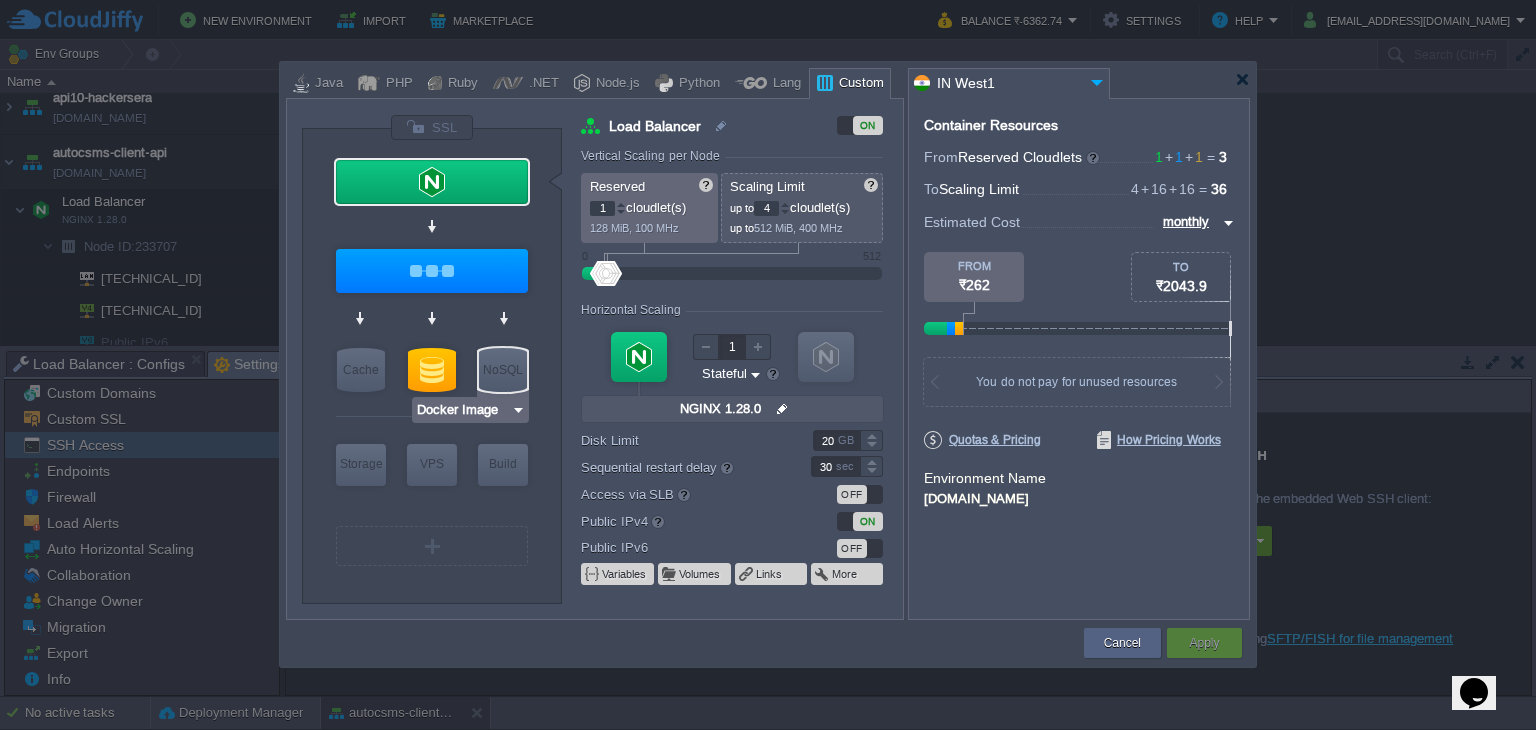 type on "He-autocsms-client" 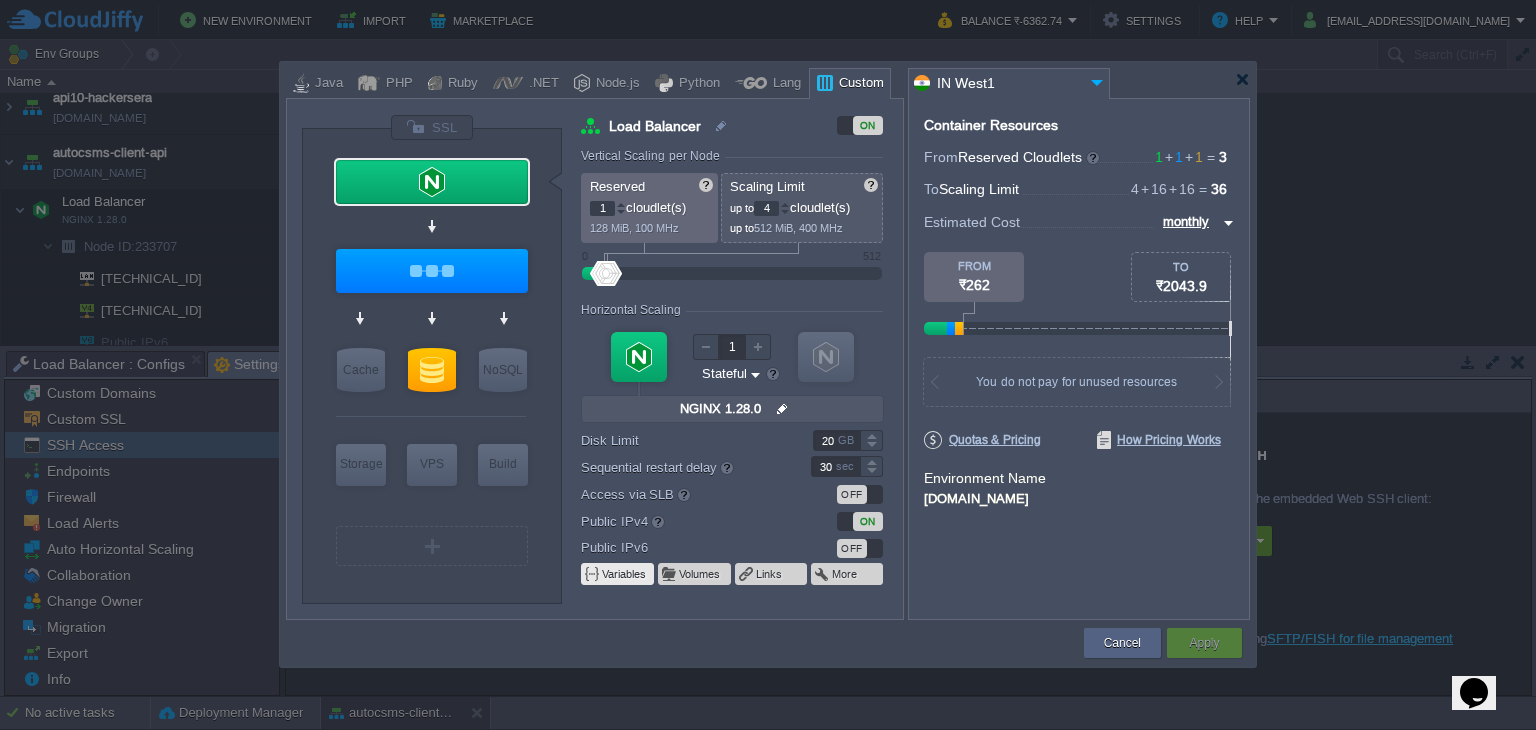 click on "Variables" at bounding box center (625, 574) 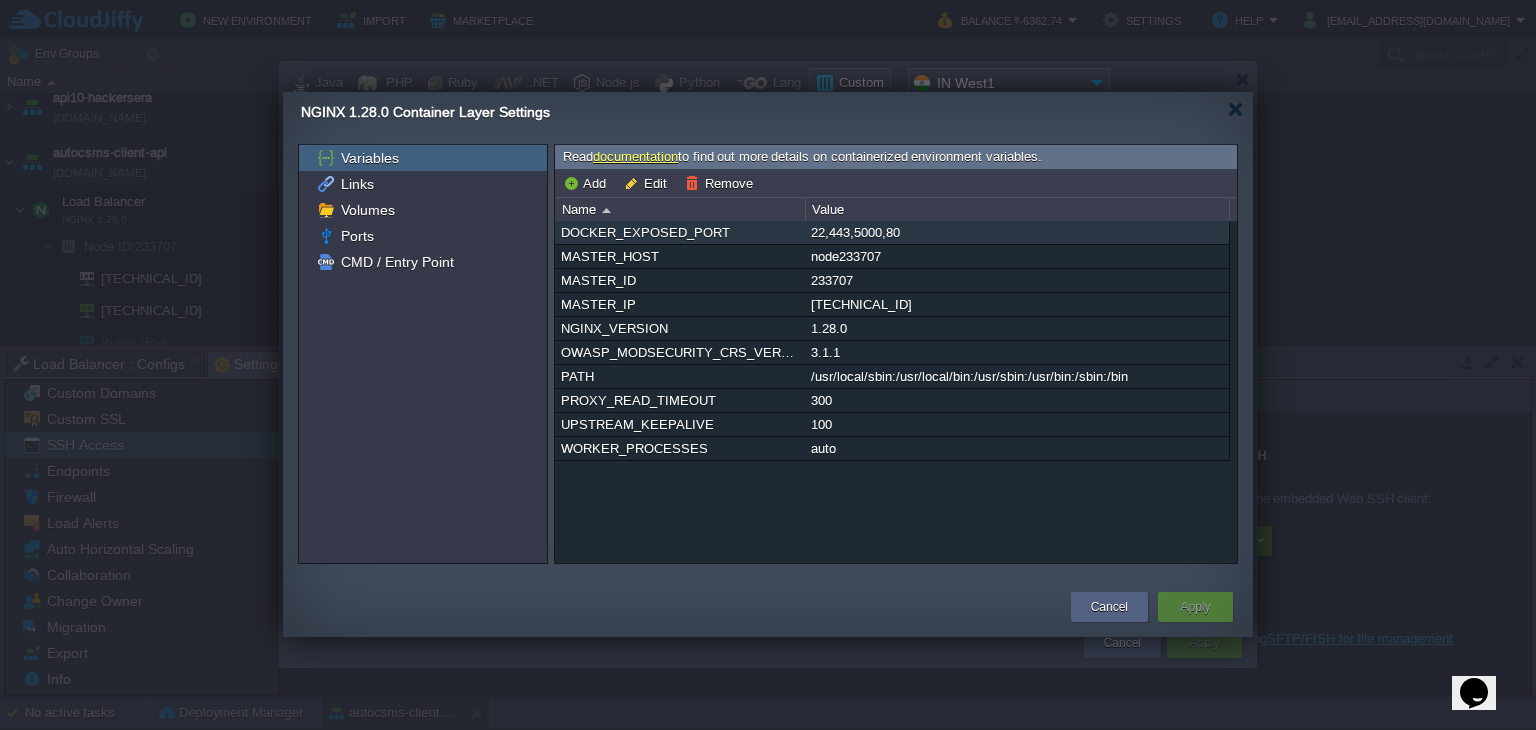 click on "22,443,5000,80" at bounding box center (1017, 232) 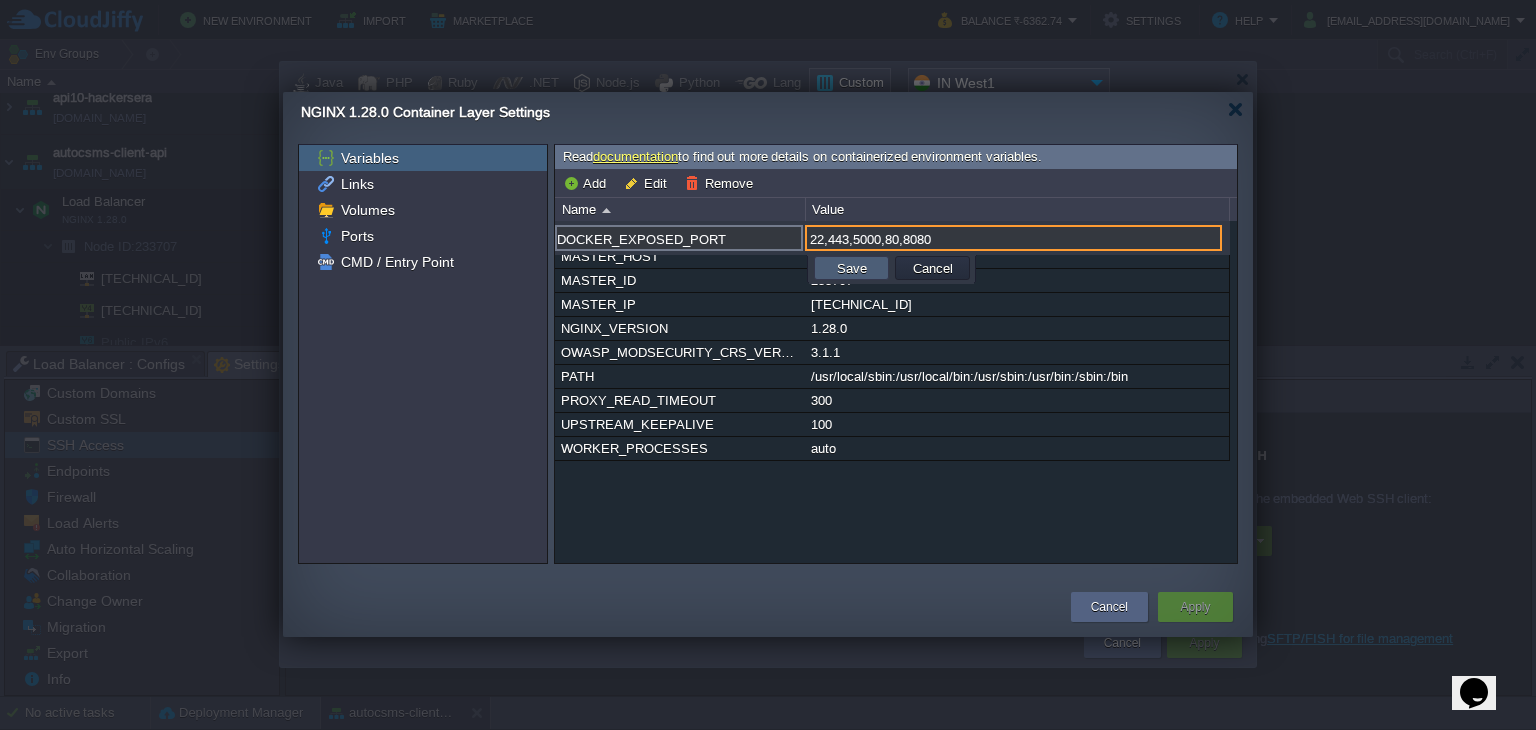 type on "22,443,5000,80,8080" 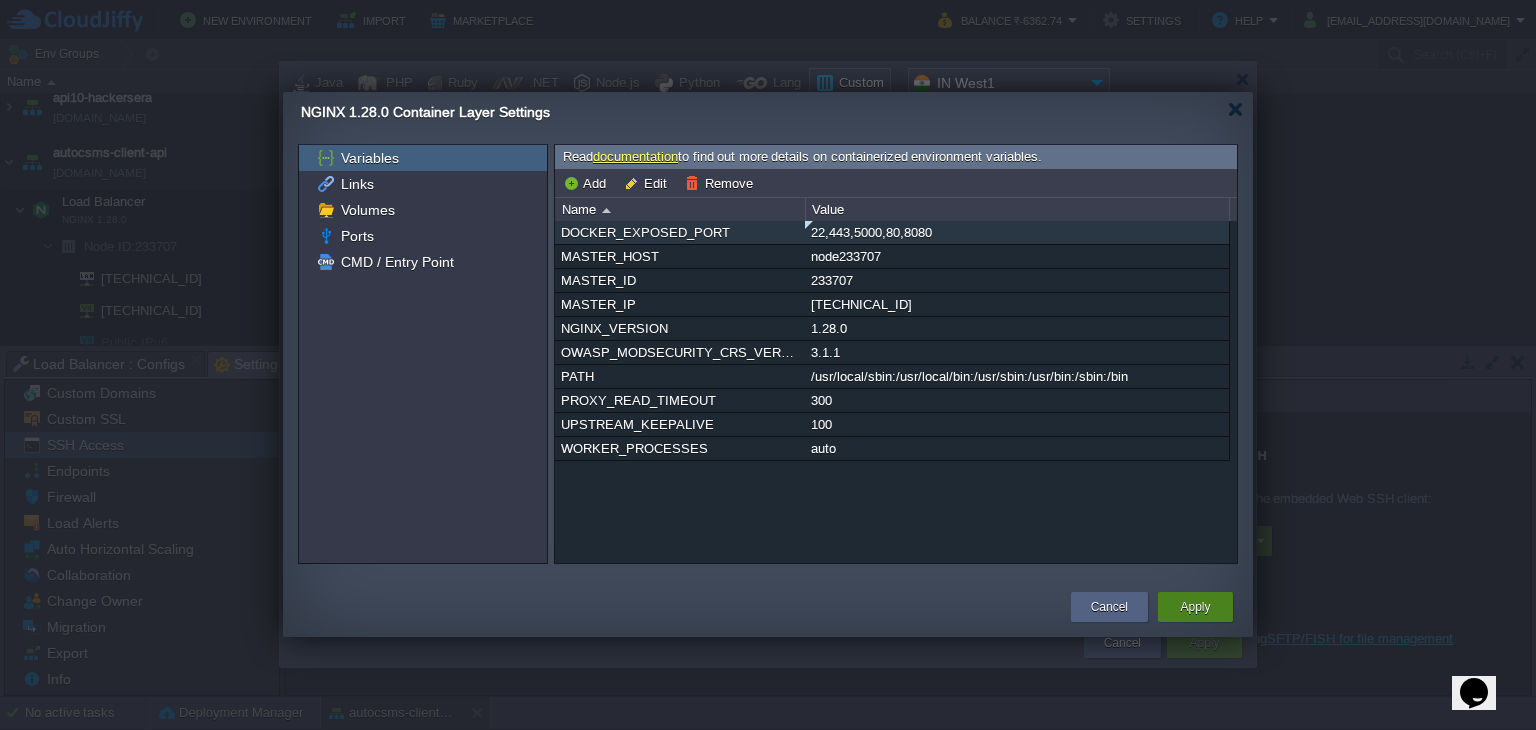 click on "Apply" at bounding box center (1195, 607) 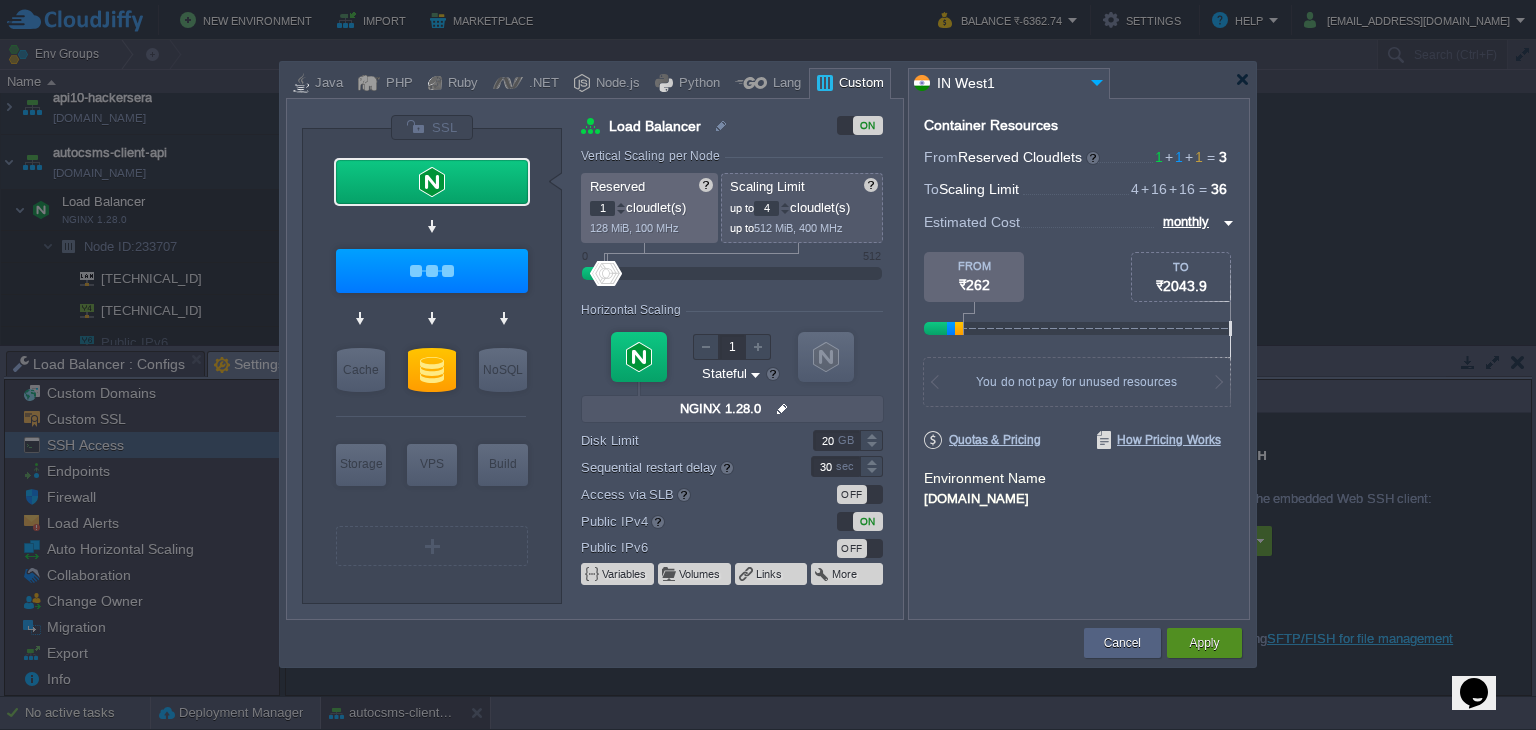 click on "Apply" at bounding box center [1204, 643] 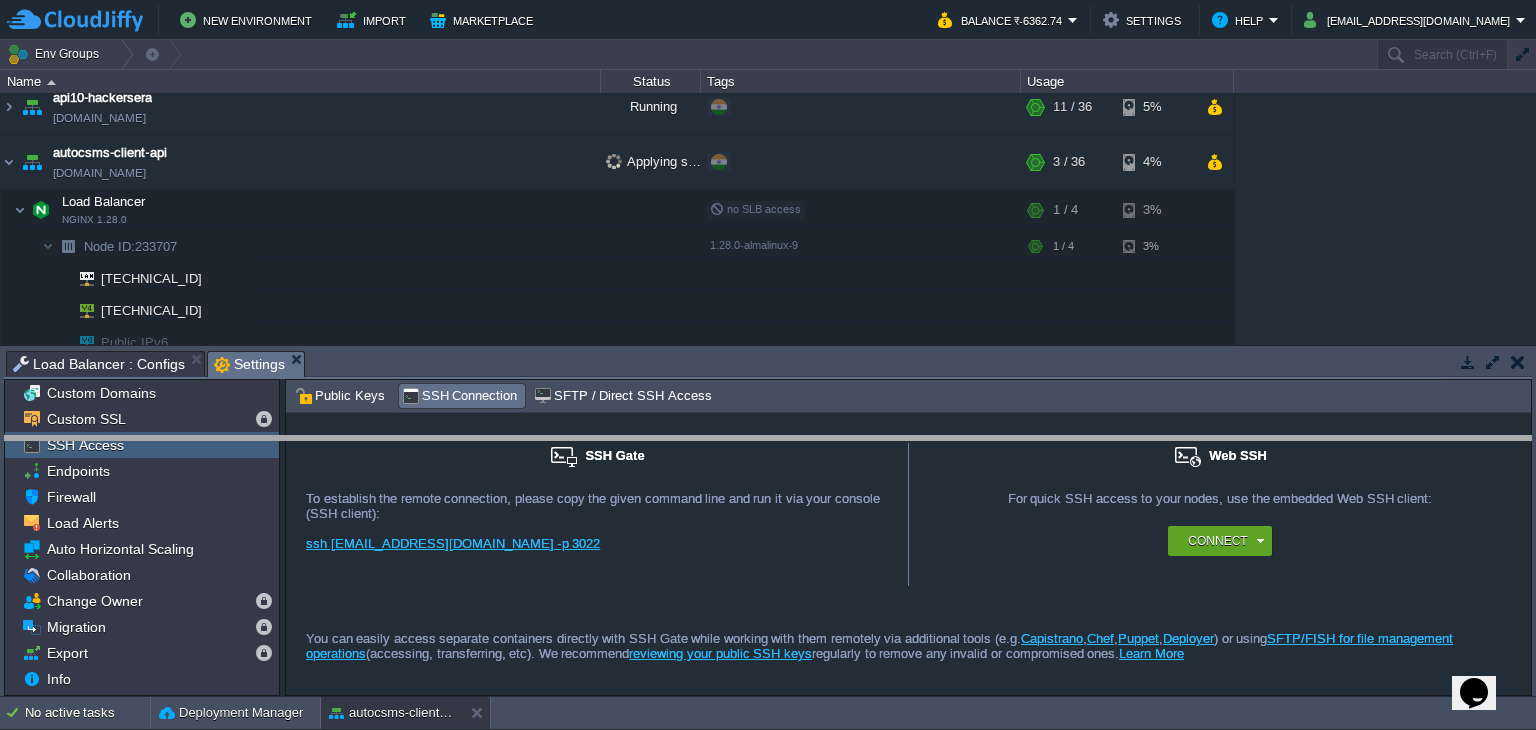 drag, startPoint x: 785, startPoint y: 353, endPoint x: 821, endPoint y: 438, distance: 92.309265 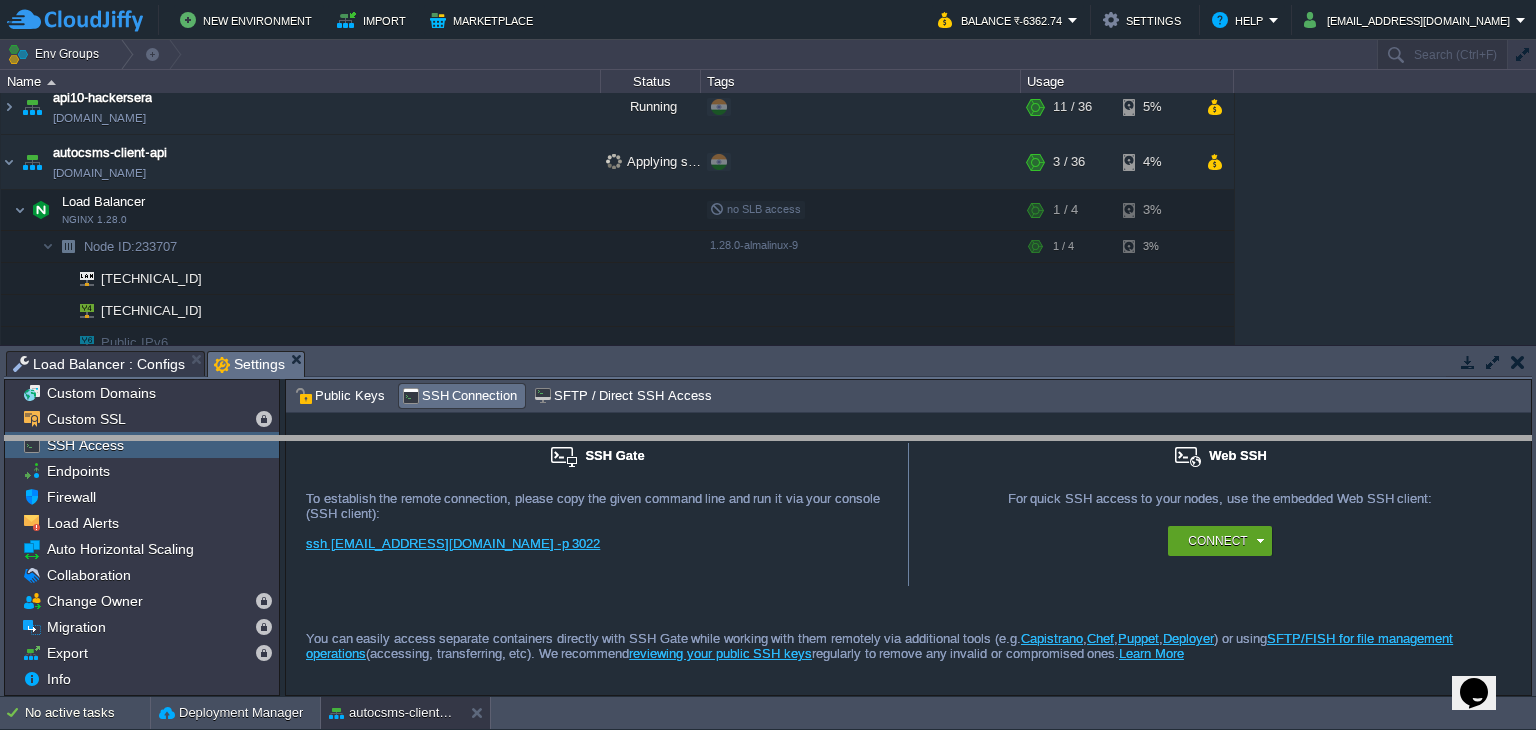 click on "New Environment Import Marketplace Bonus ₹0.00 Upgrade Account Balance ₹-6362.74 Settings Help info@hackersera.com       Env Groups                     Search (Ctrl+F)         auto-gen Name Status Tags Usage api-hackersera-2 api-hackersera-2.cloudjiffy.net Running                                 + Add to Env Group                                                                                                                                                            RAM                 21%                                         CPU                 0%                             5 / 20                    5%       api10-hackersera api10-hackersera.cloudjiffy.net Running                                 + Add to Env Group                                                                                                                                                            RAM                 25%                                         CPU                 1%" at bounding box center [768, 365] 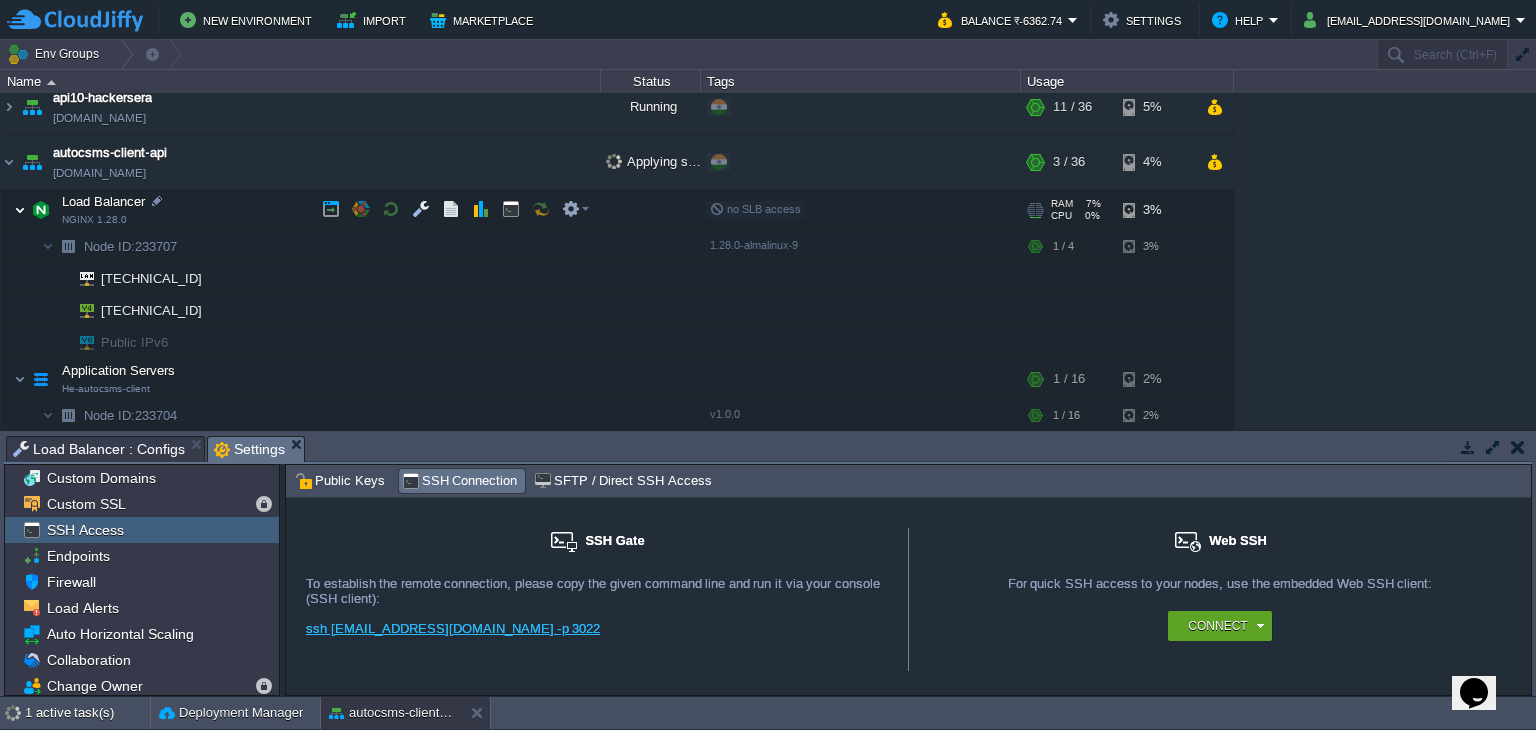click at bounding box center [20, 210] 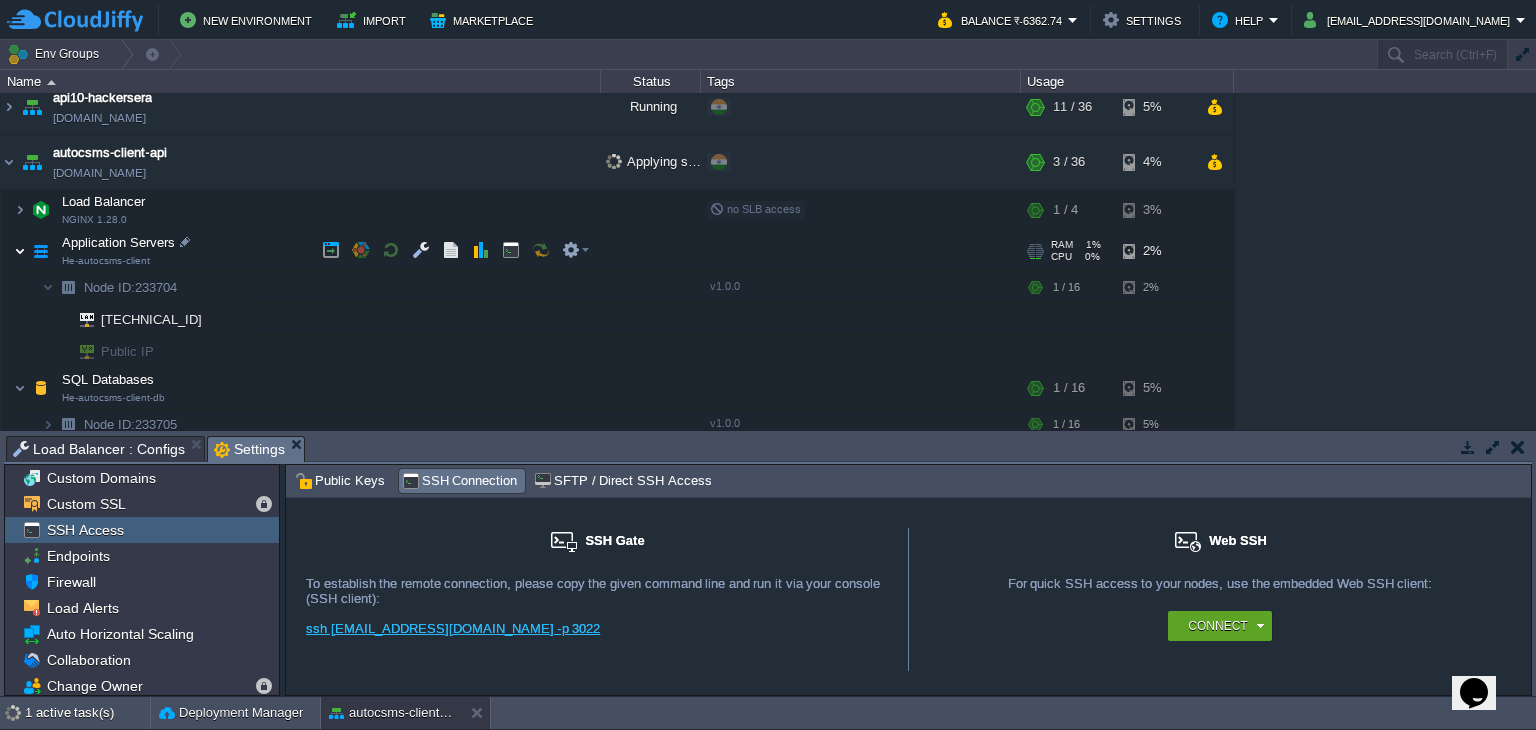 click at bounding box center [20, 251] 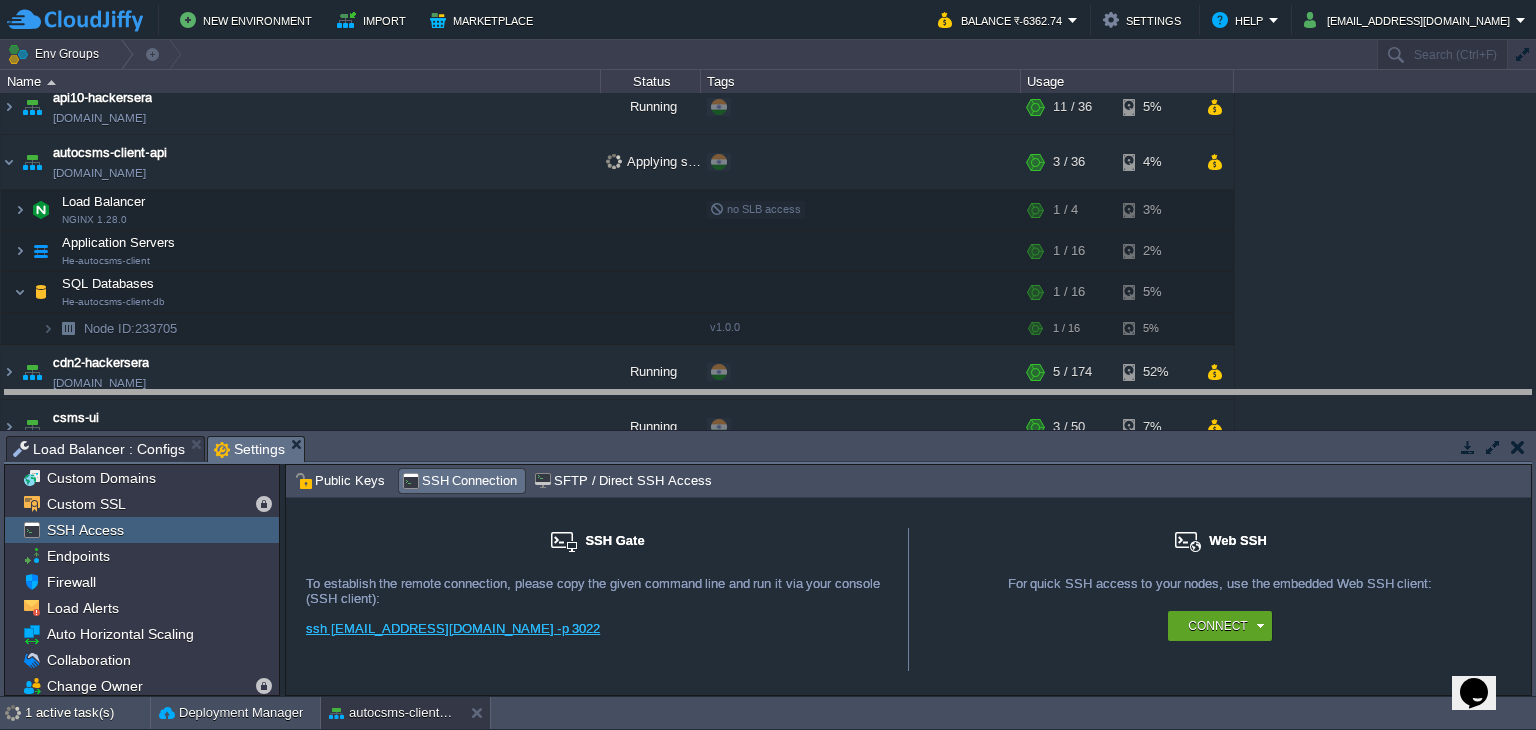 drag, startPoint x: 860, startPoint y: 443, endPoint x: 868, endPoint y: 397, distance: 46.69047 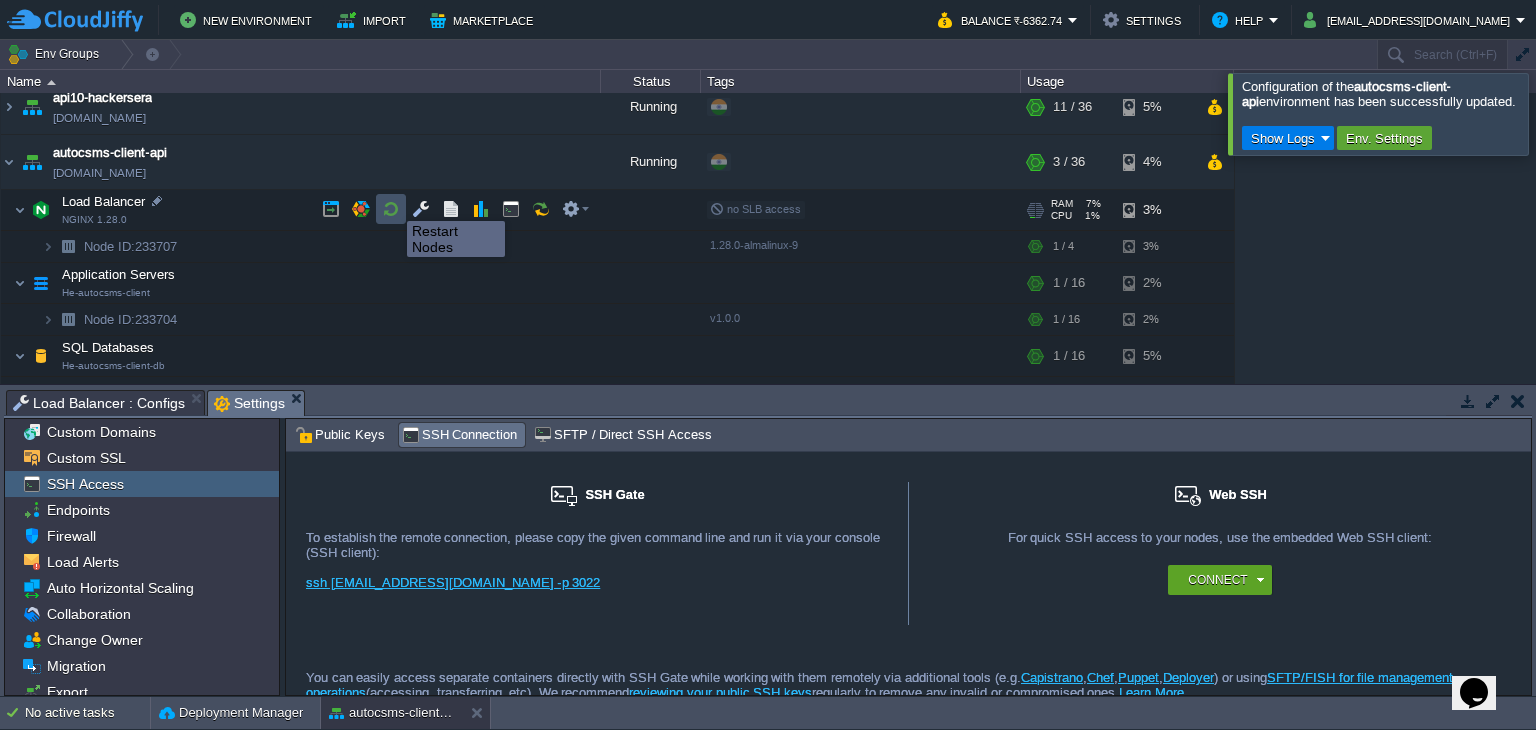 click at bounding box center (391, 209) 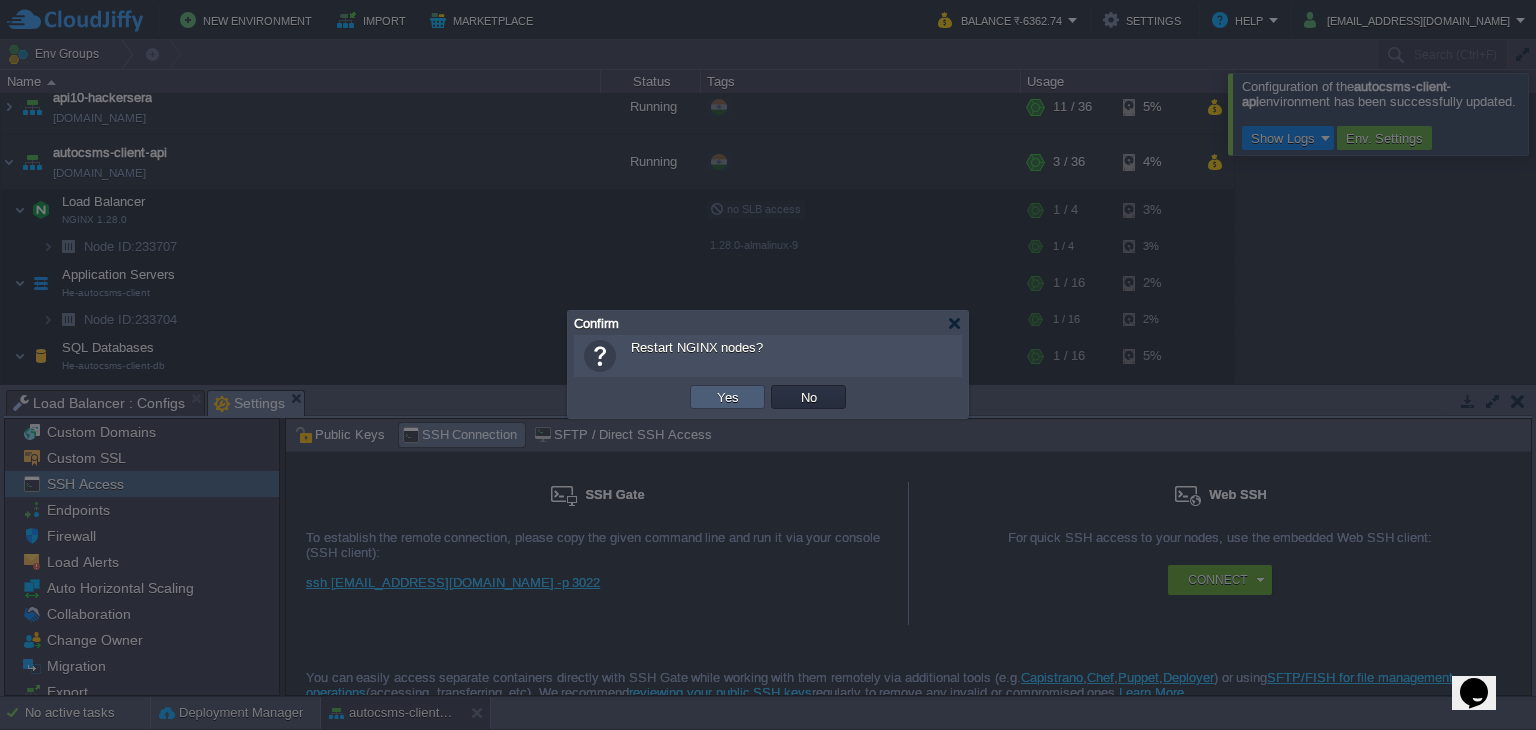 click on "Yes" at bounding box center (727, 397) 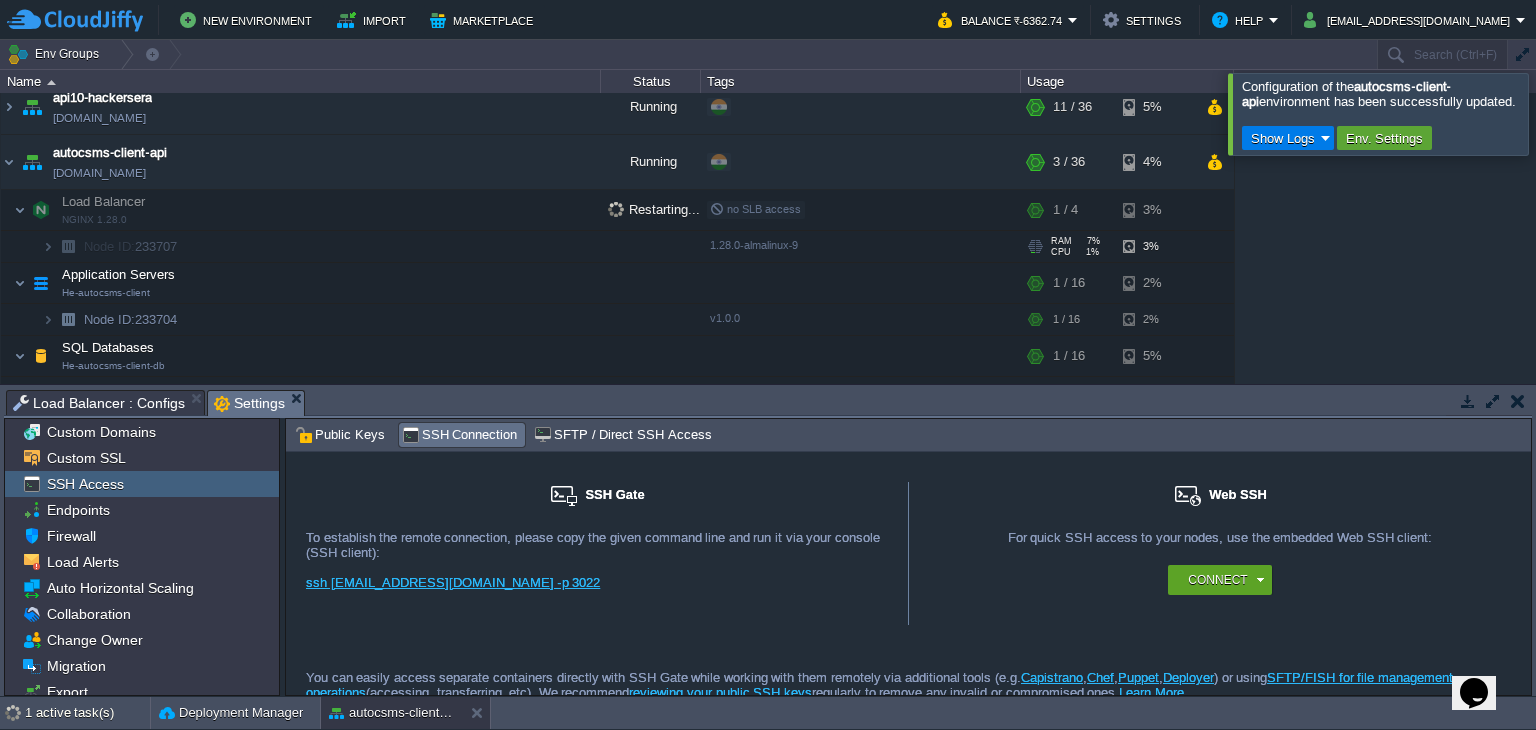 click at bounding box center (68, 246) 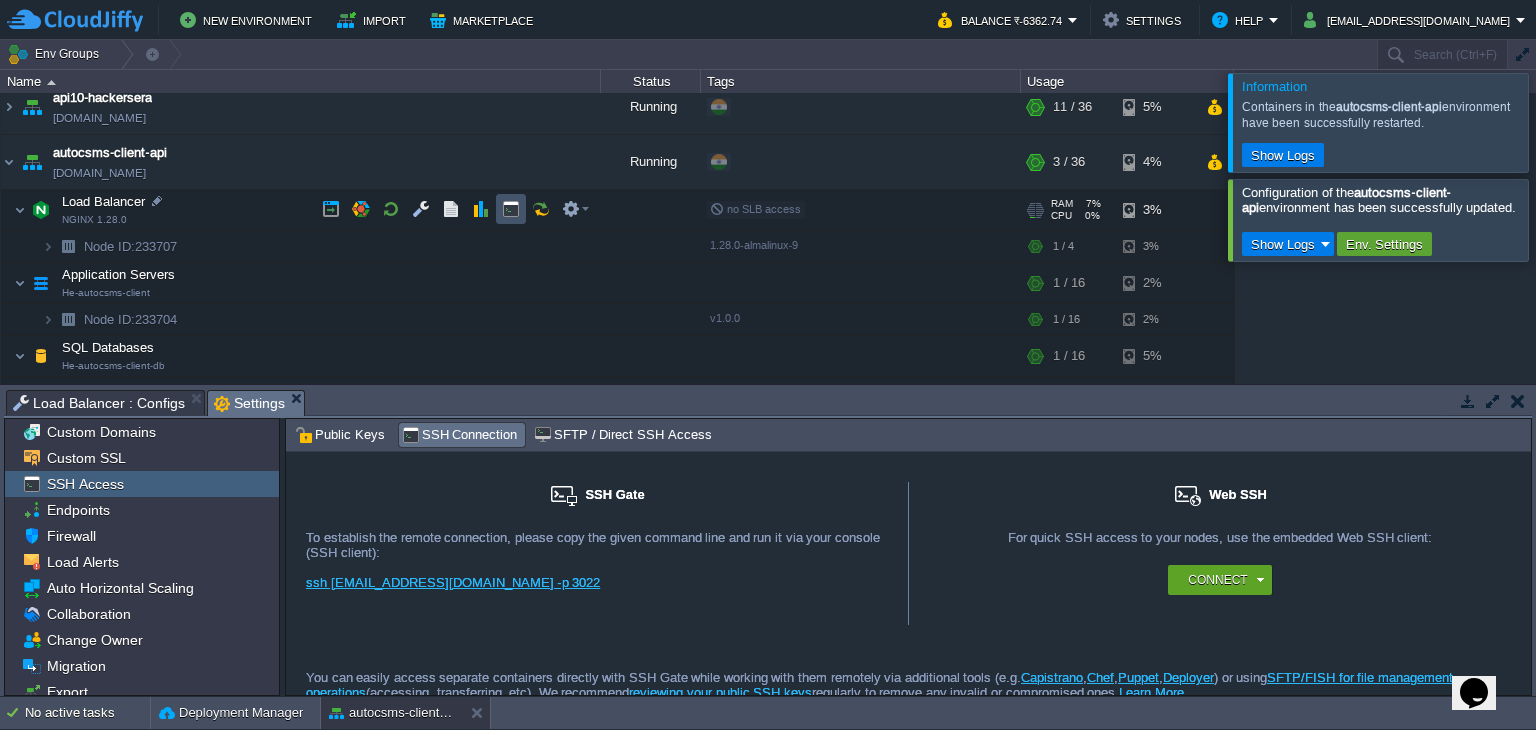 click at bounding box center [511, 209] 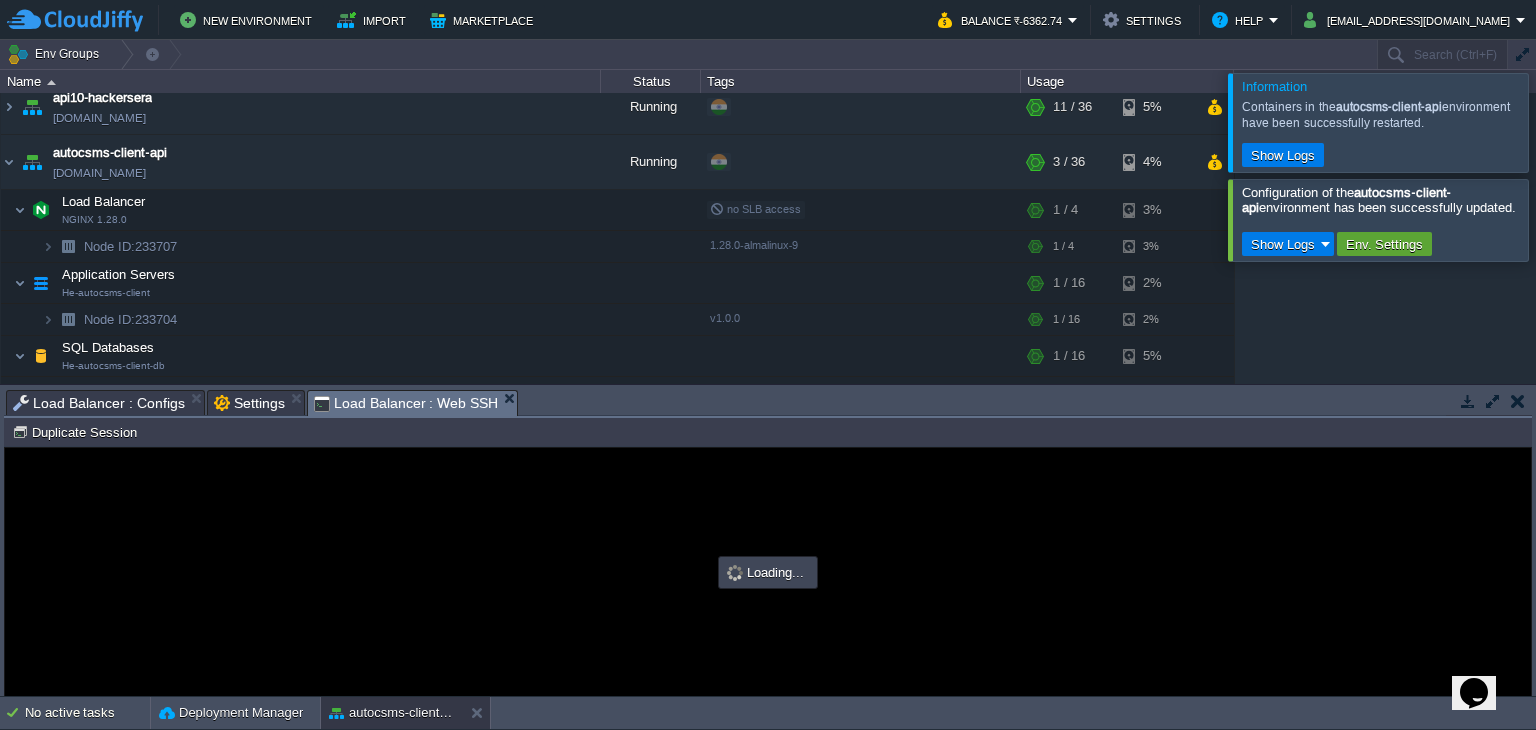 click on "Node ID: 233707 Duplicate Session" at bounding box center [768, 432] 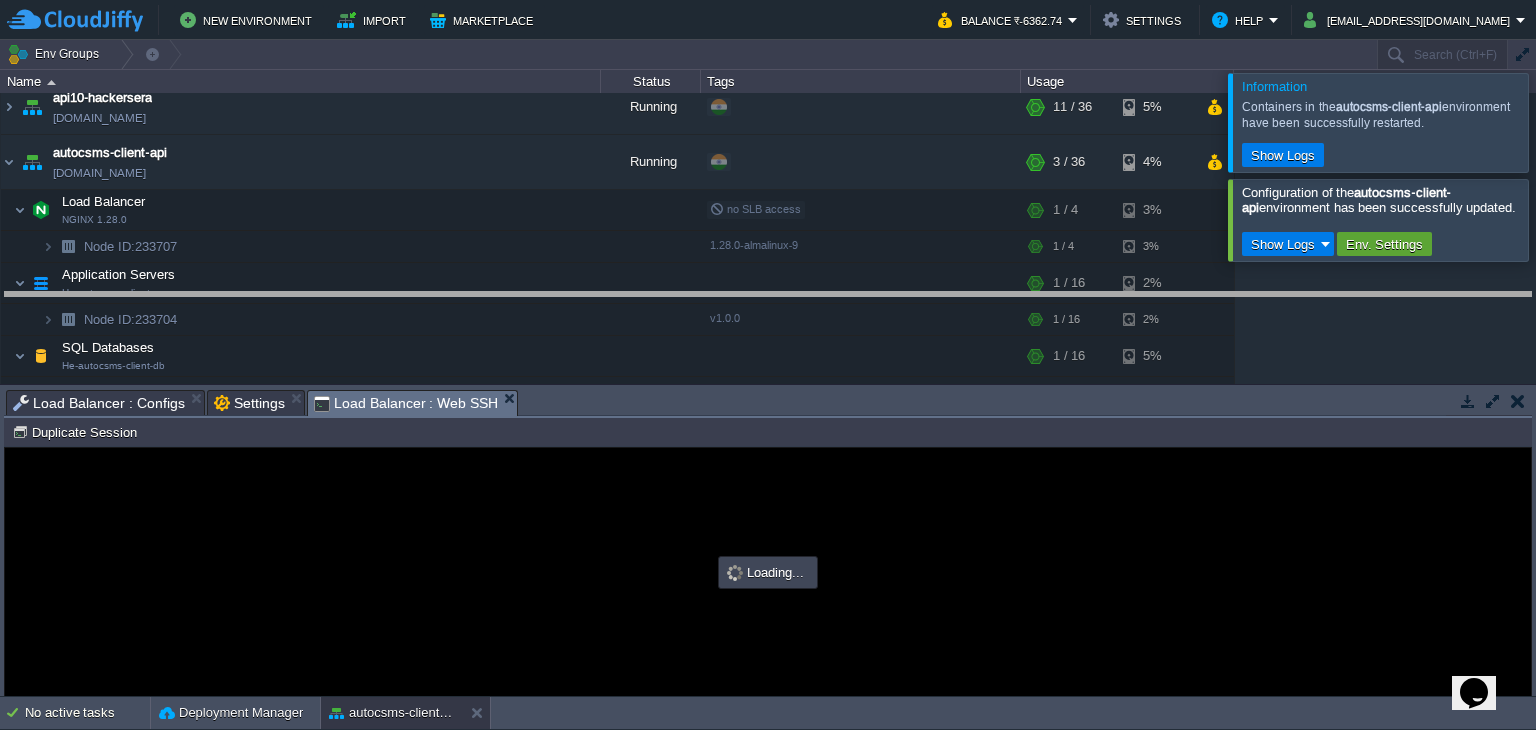 scroll, scrollTop: 0, scrollLeft: 0, axis: both 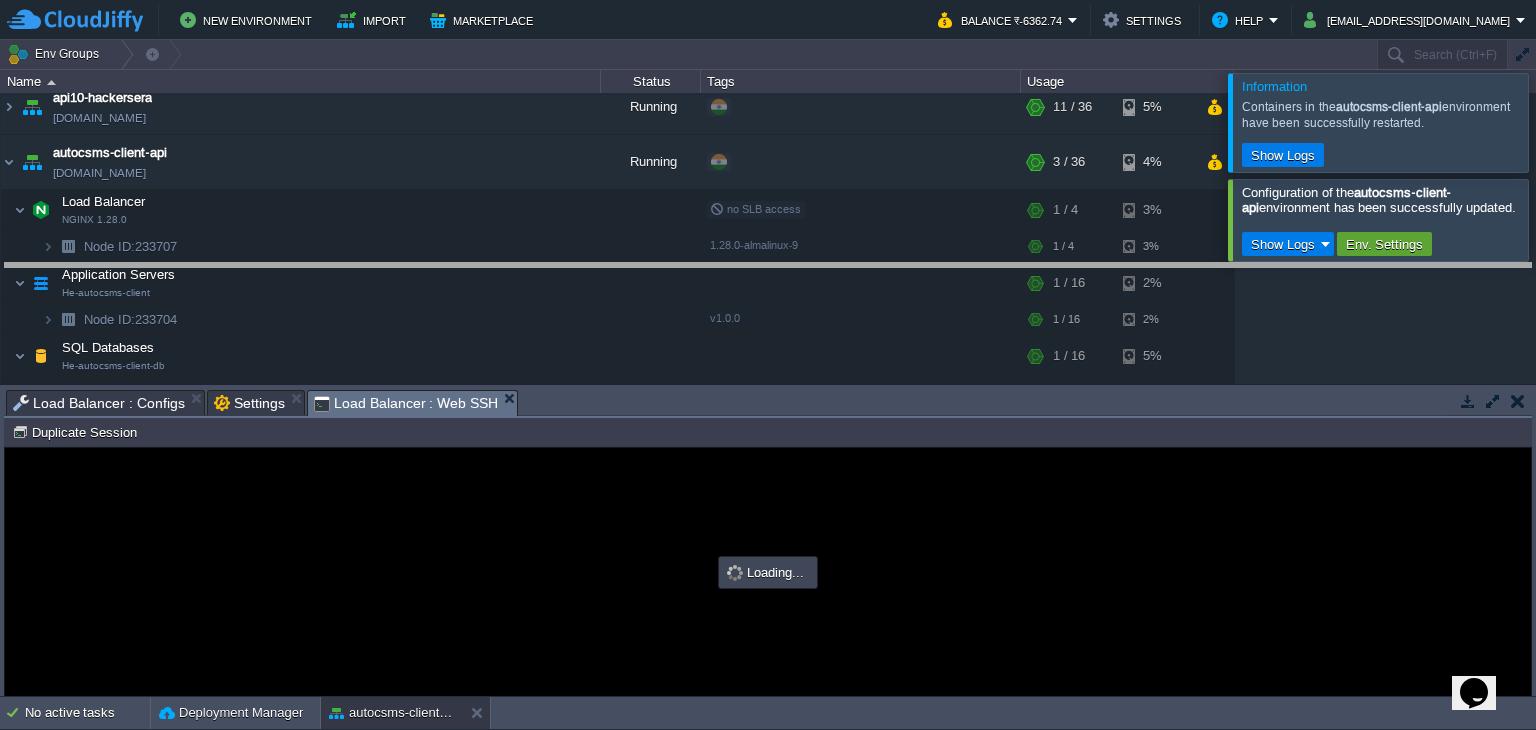 drag, startPoint x: 599, startPoint y: 416, endPoint x: 608, endPoint y: 289, distance: 127.3185 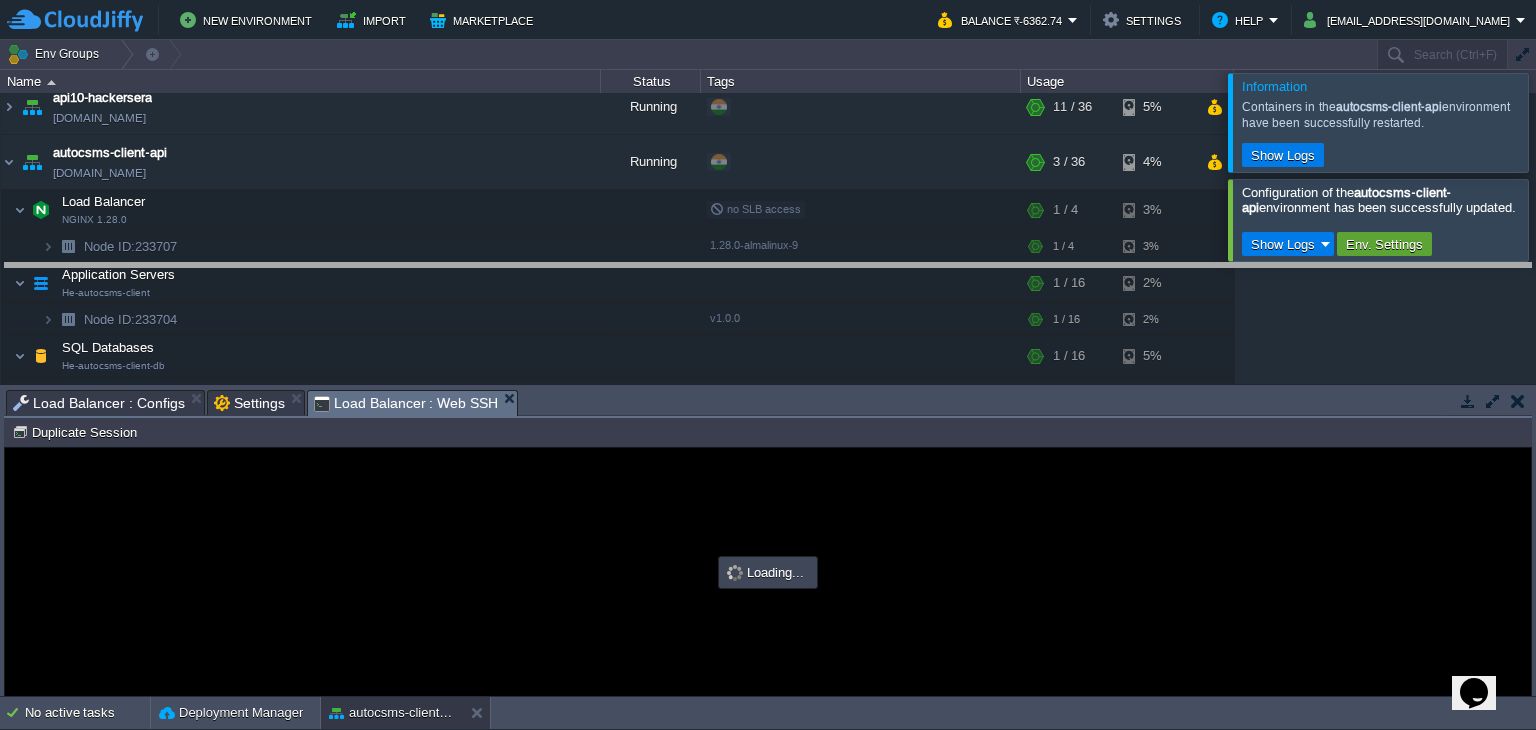 type on "#000000" 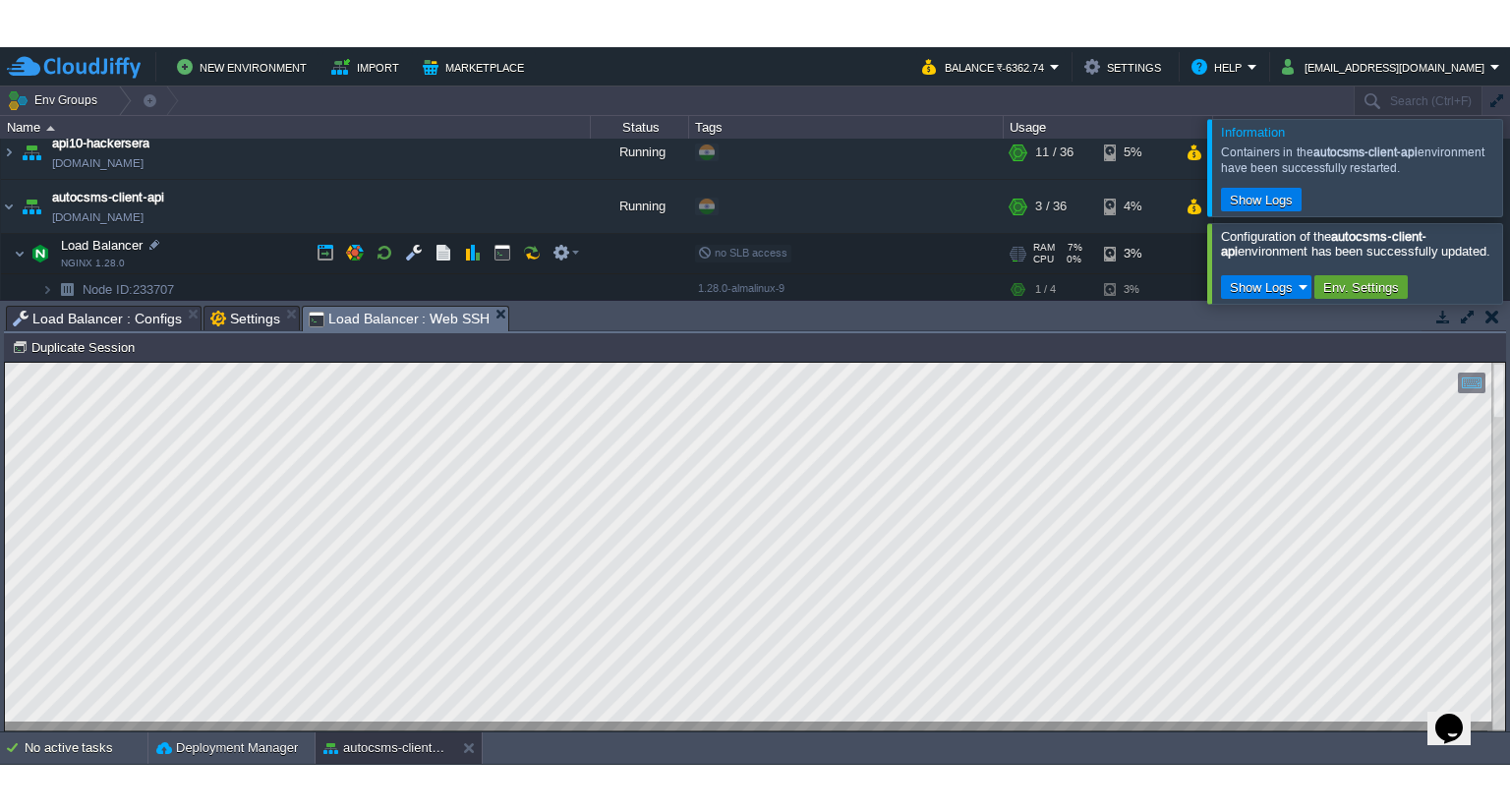 scroll, scrollTop: 208, scrollLeft: 0, axis: vertical 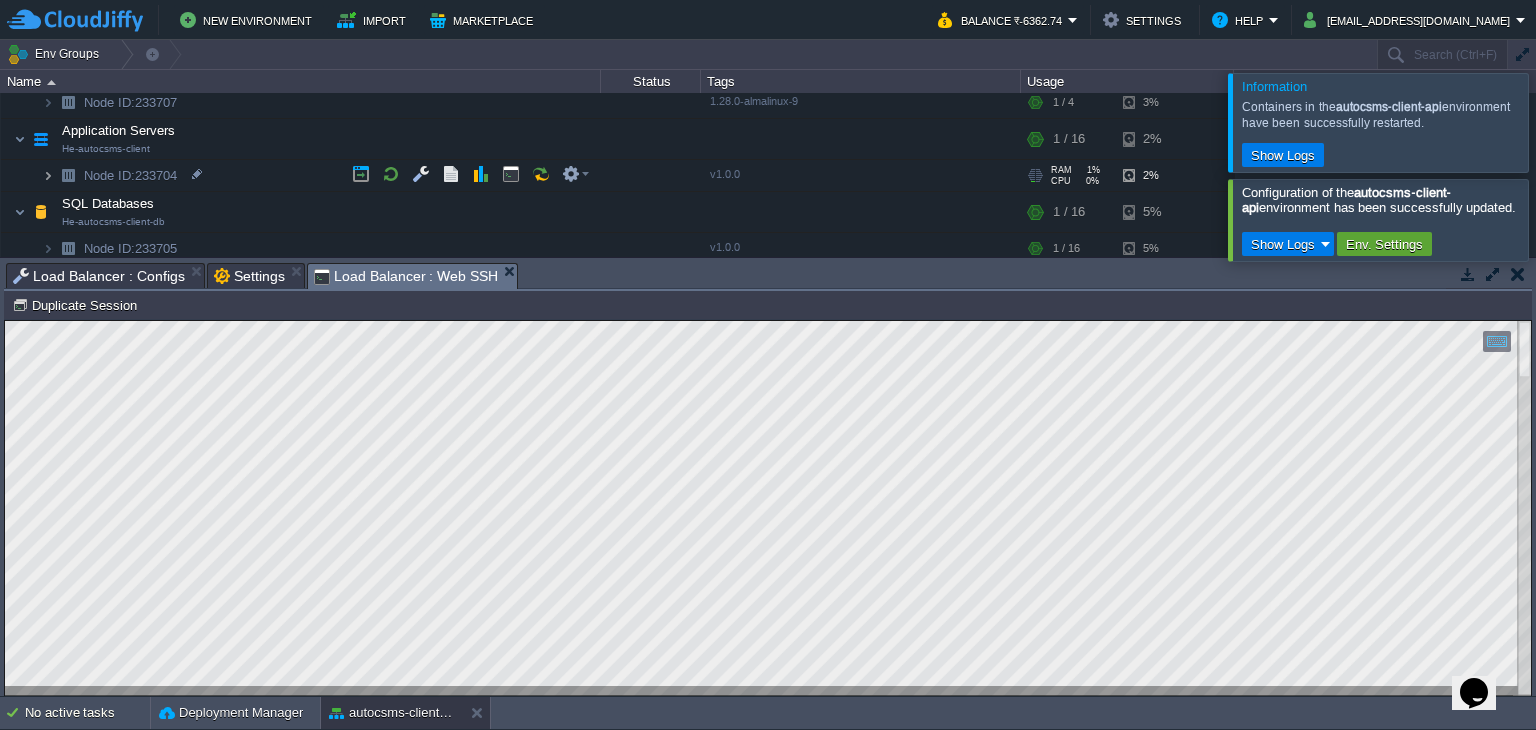 click at bounding box center (48, 175) 